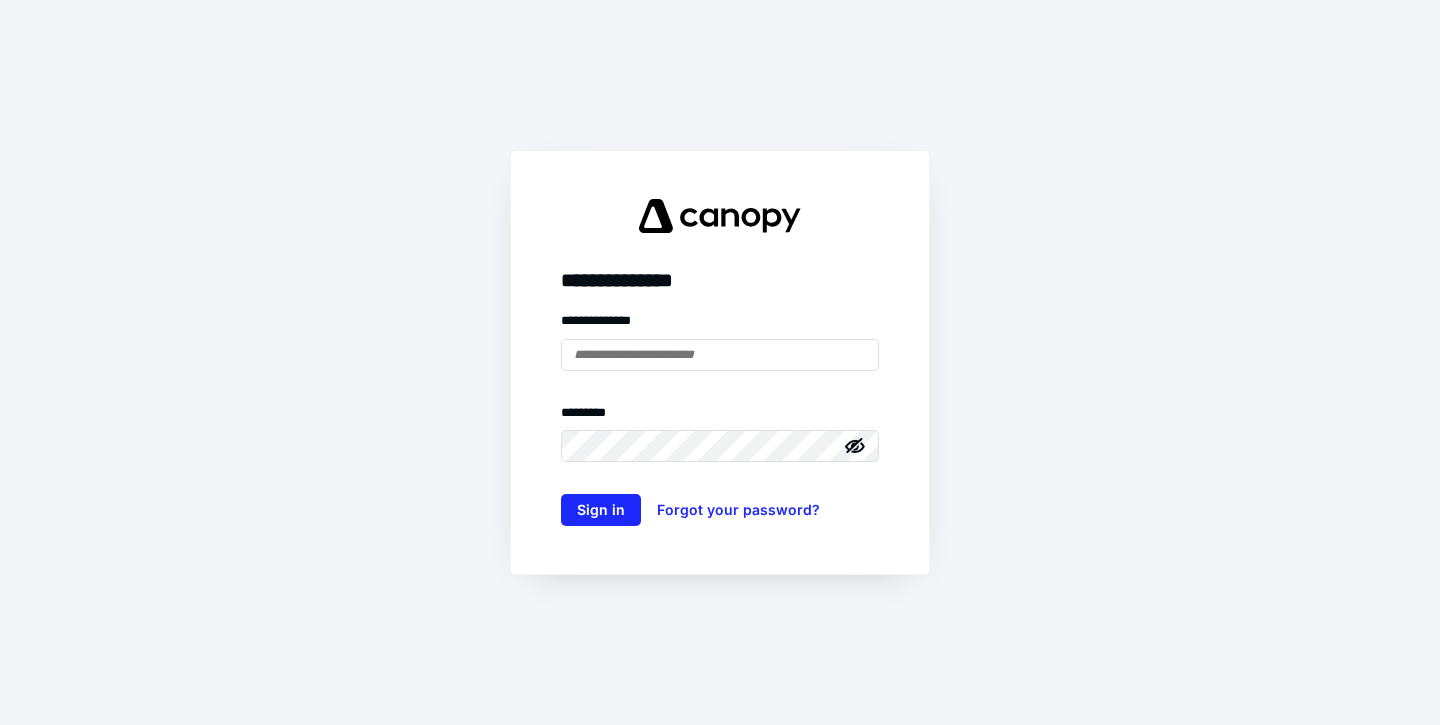 scroll, scrollTop: 0, scrollLeft: 0, axis: both 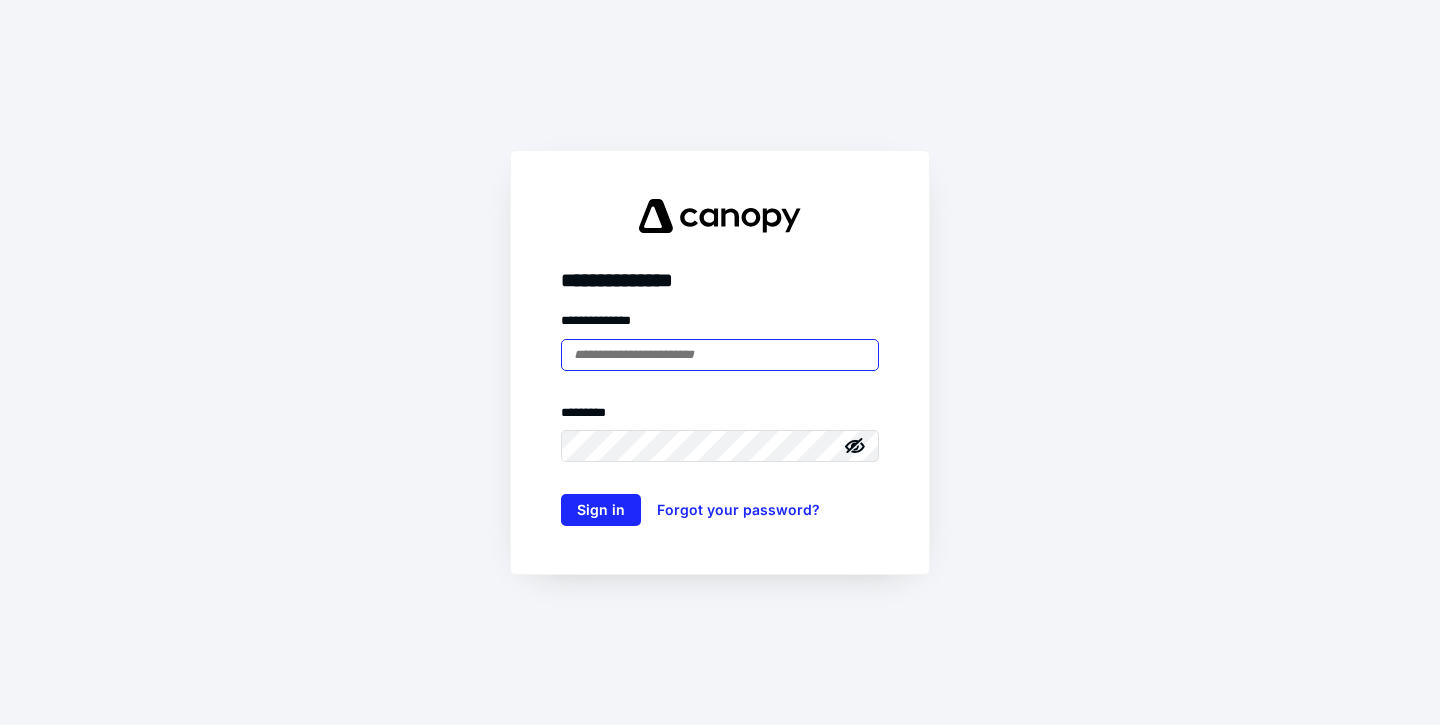 type on "**********" 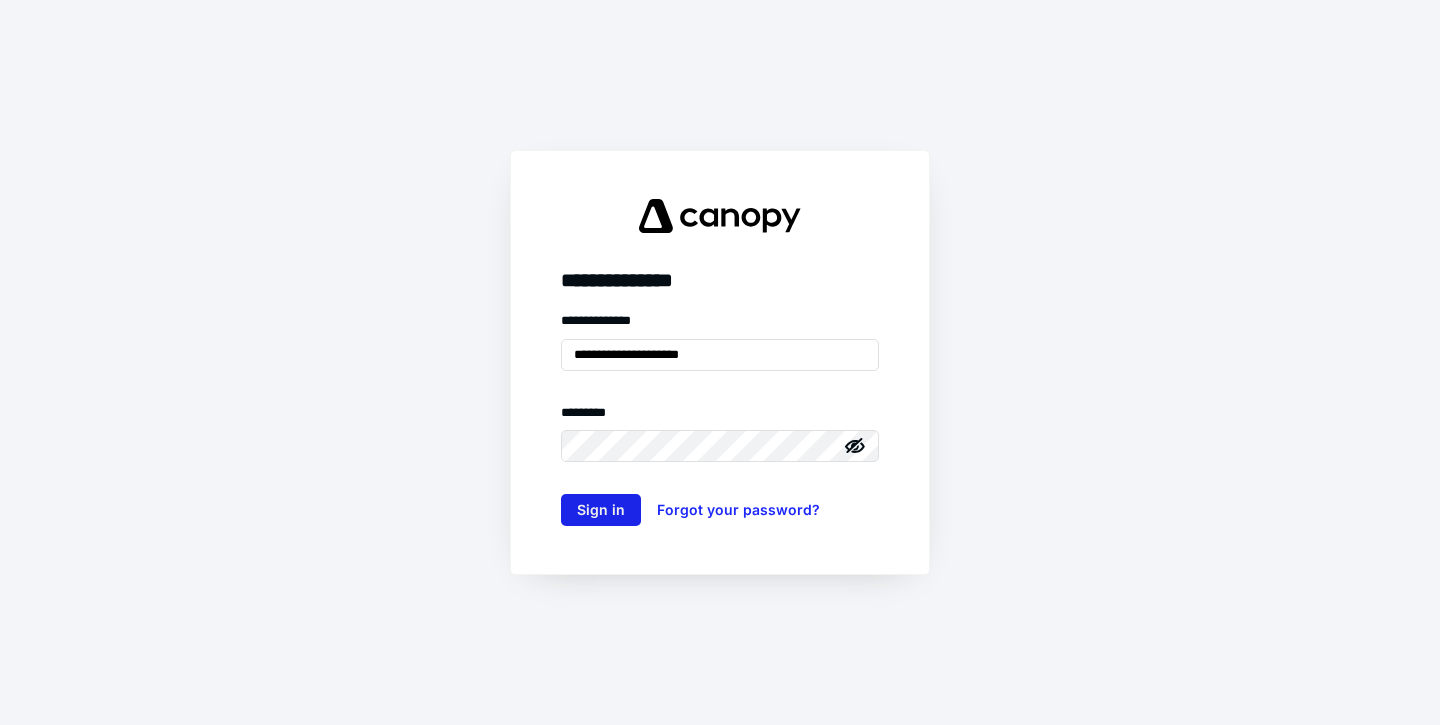 click on "Sign in" at bounding box center [601, 510] 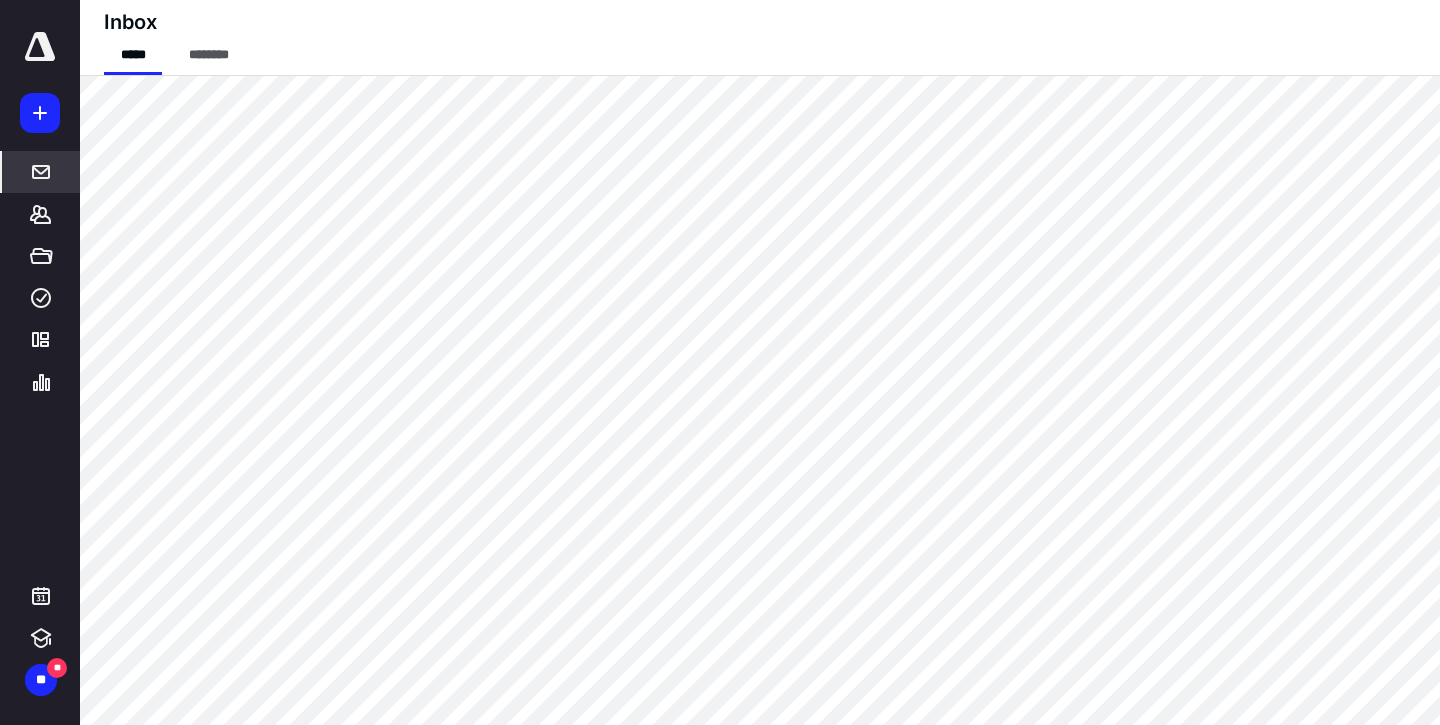 scroll, scrollTop: 0, scrollLeft: 0, axis: both 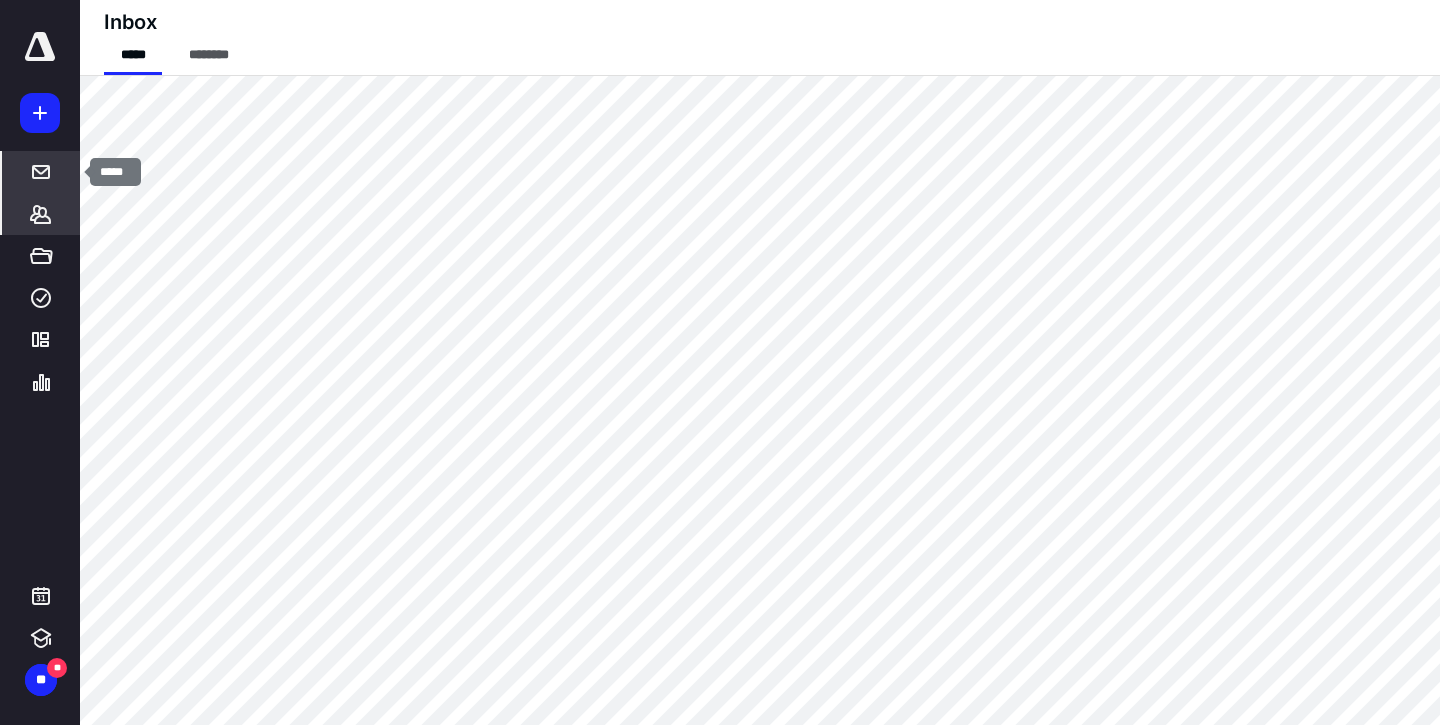 click 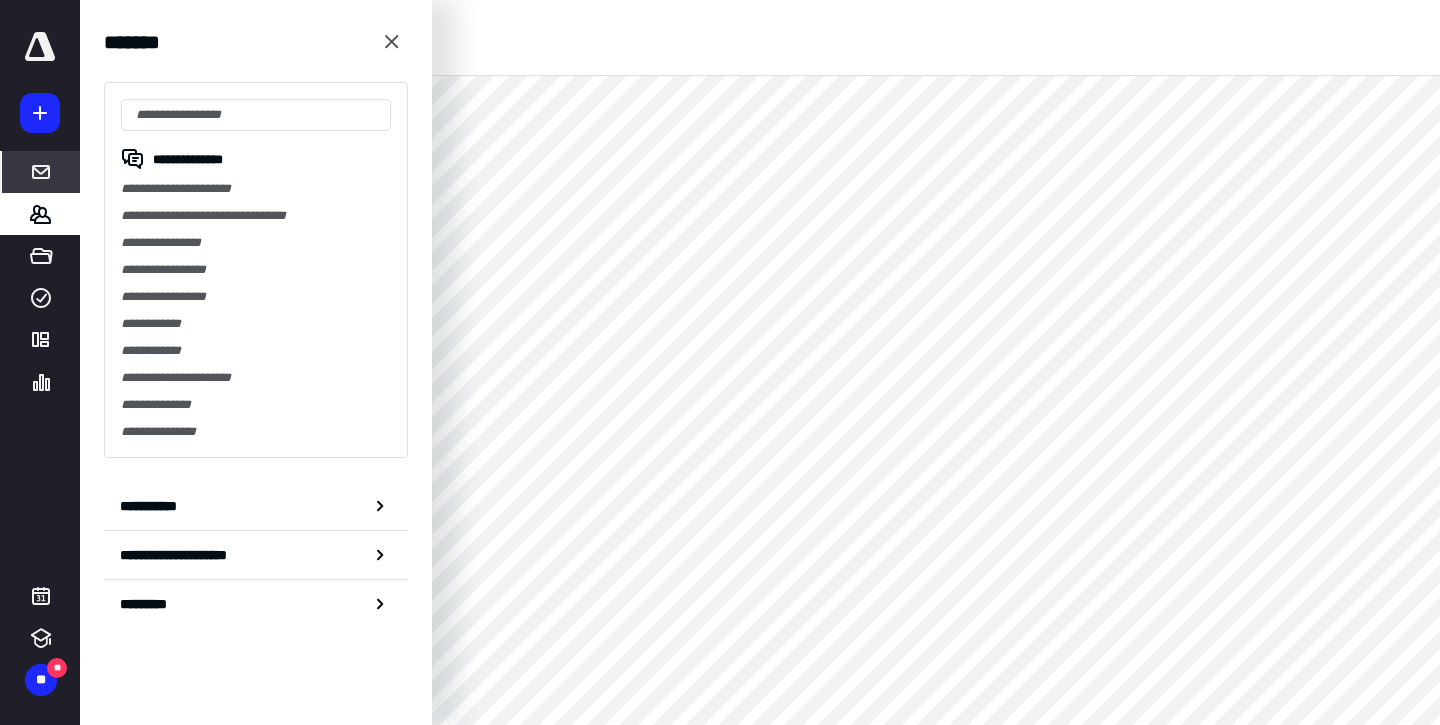 click on "**********" at bounding box center [256, 270] 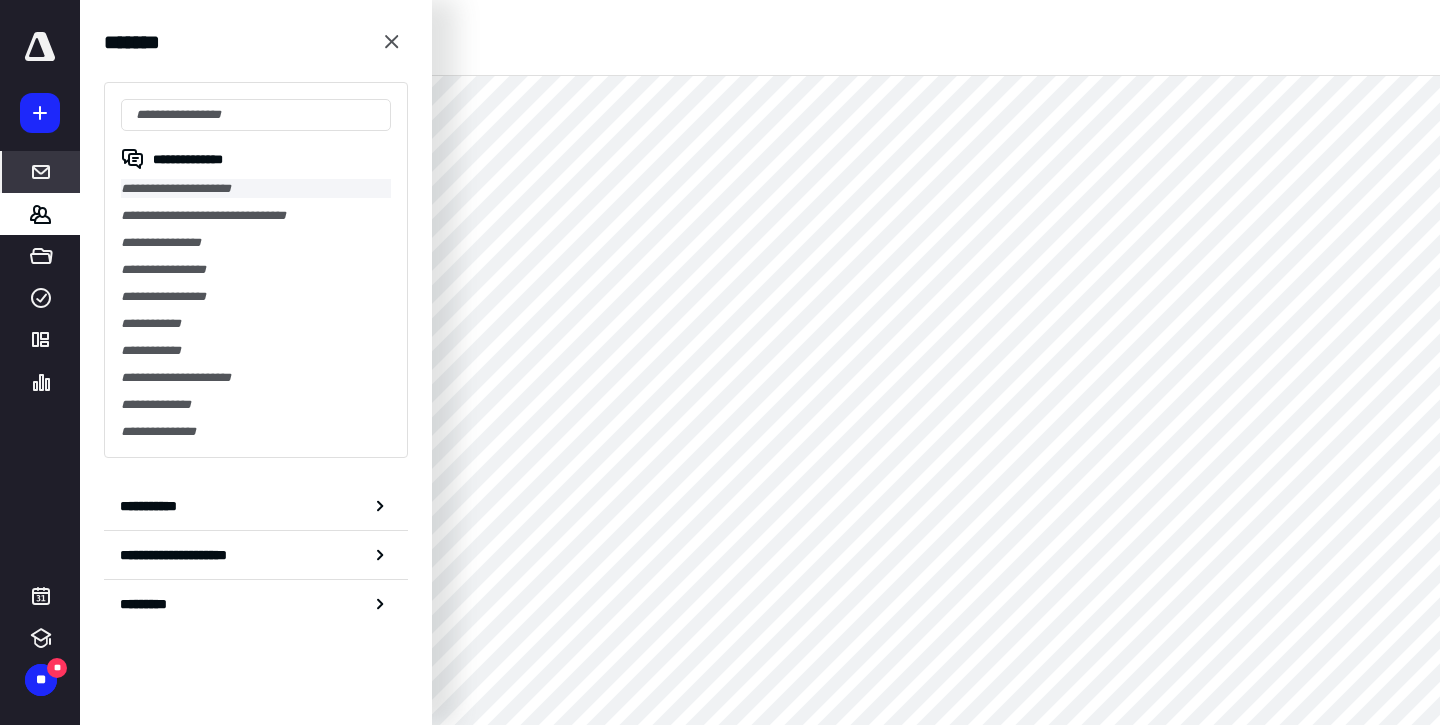 click on "**********" at bounding box center (256, 188) 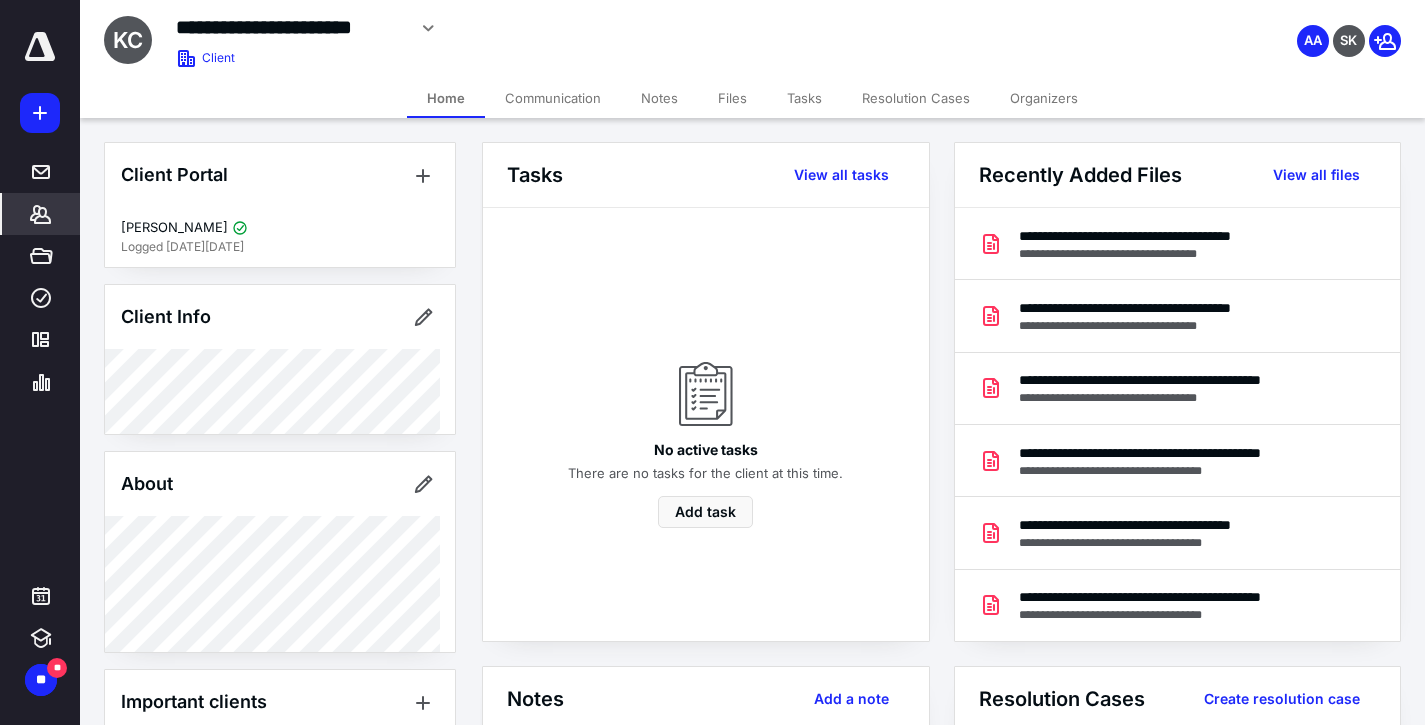 click on "Tasks" at bounding box center (804, 98) 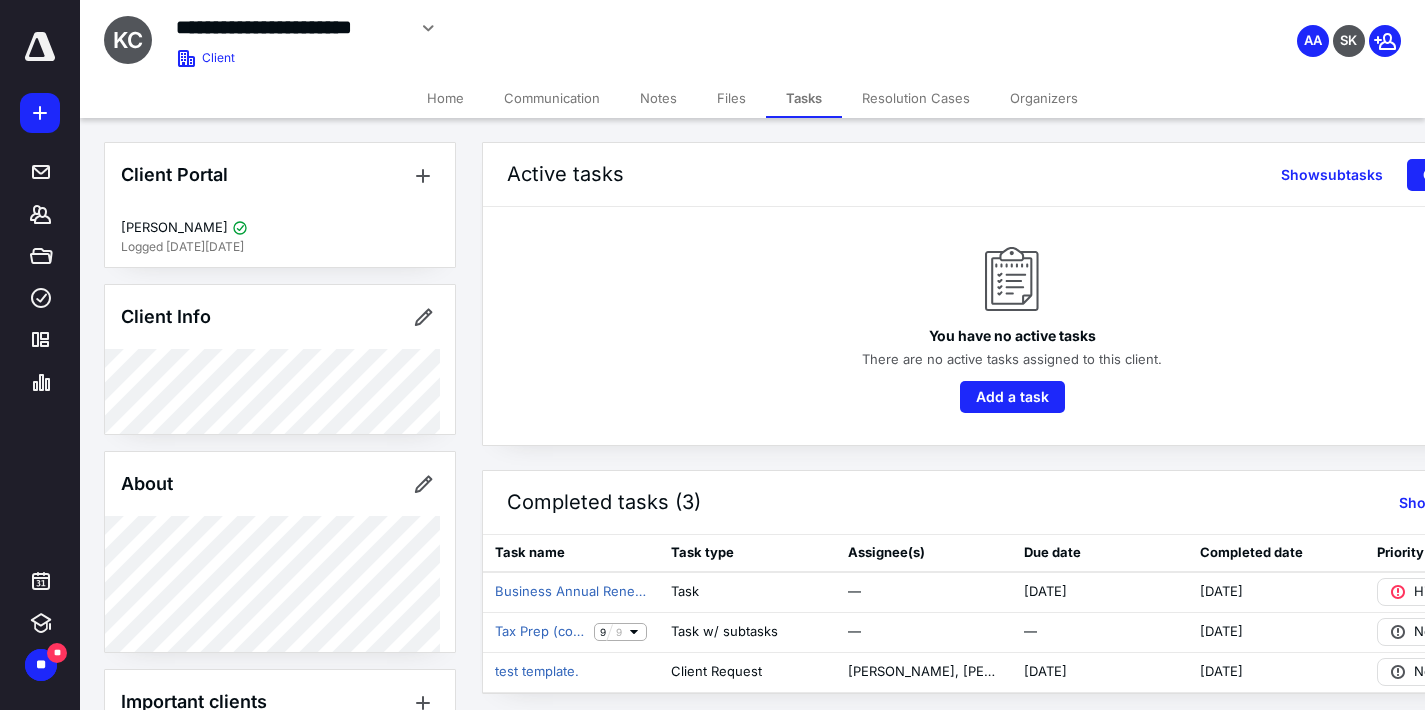 click on "Files" at bounding box center [731, 98] 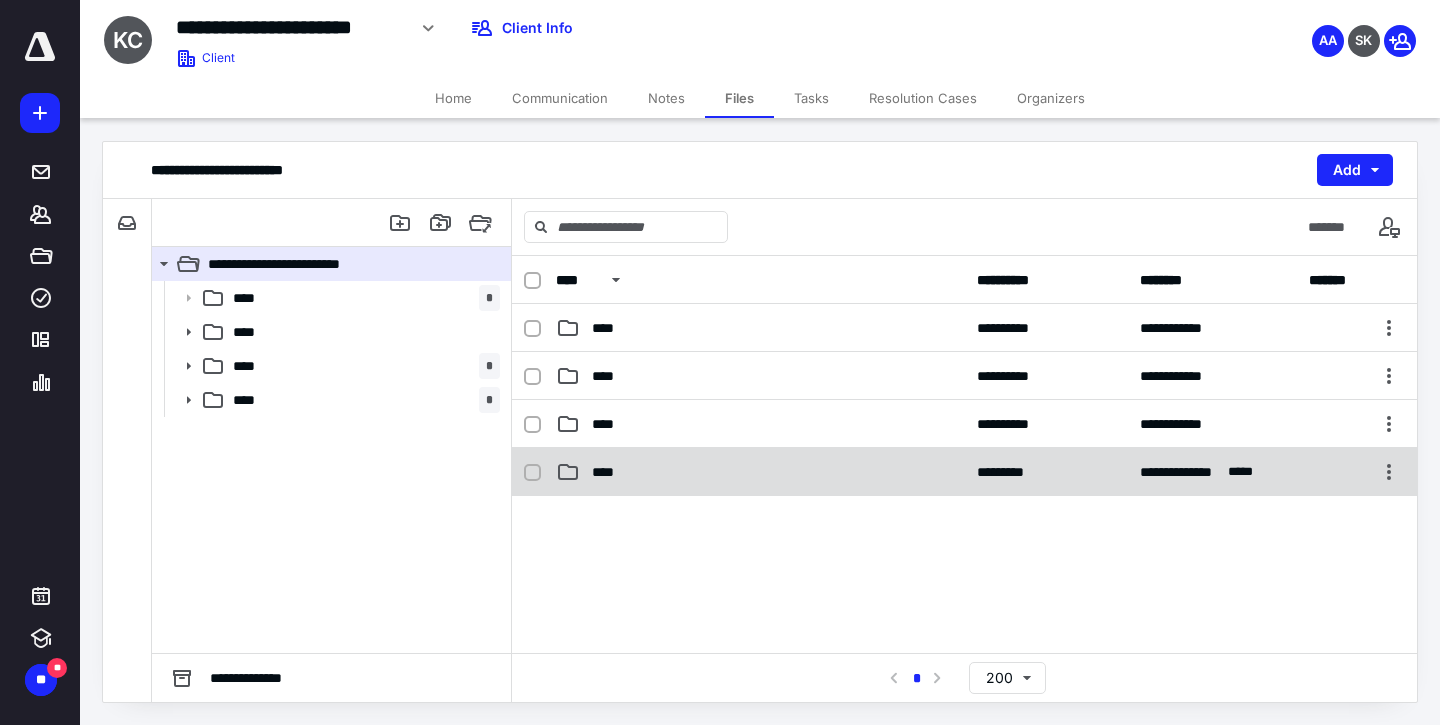 click on "****" at bounding box center [609, 472] 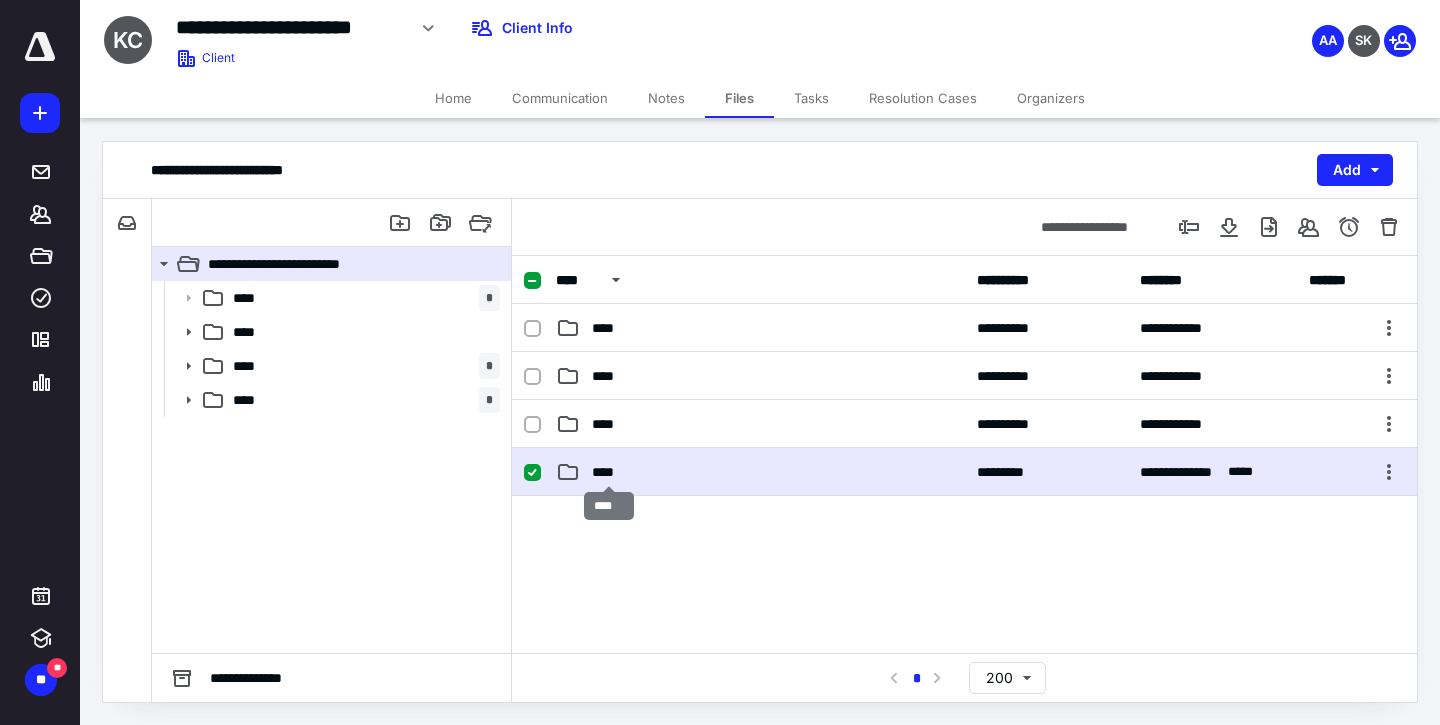 click on "****" at bounding box center (609, 472) 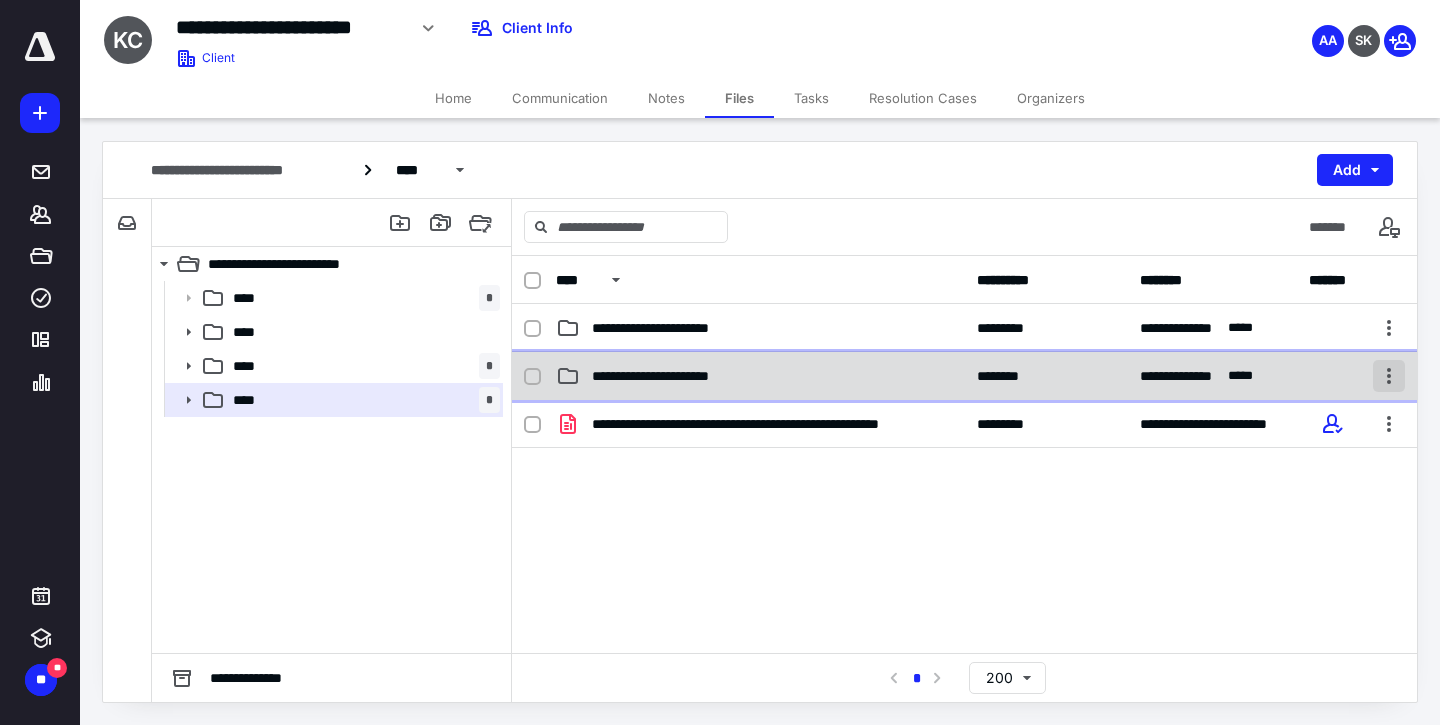 click at bounding box center (1389, 376) 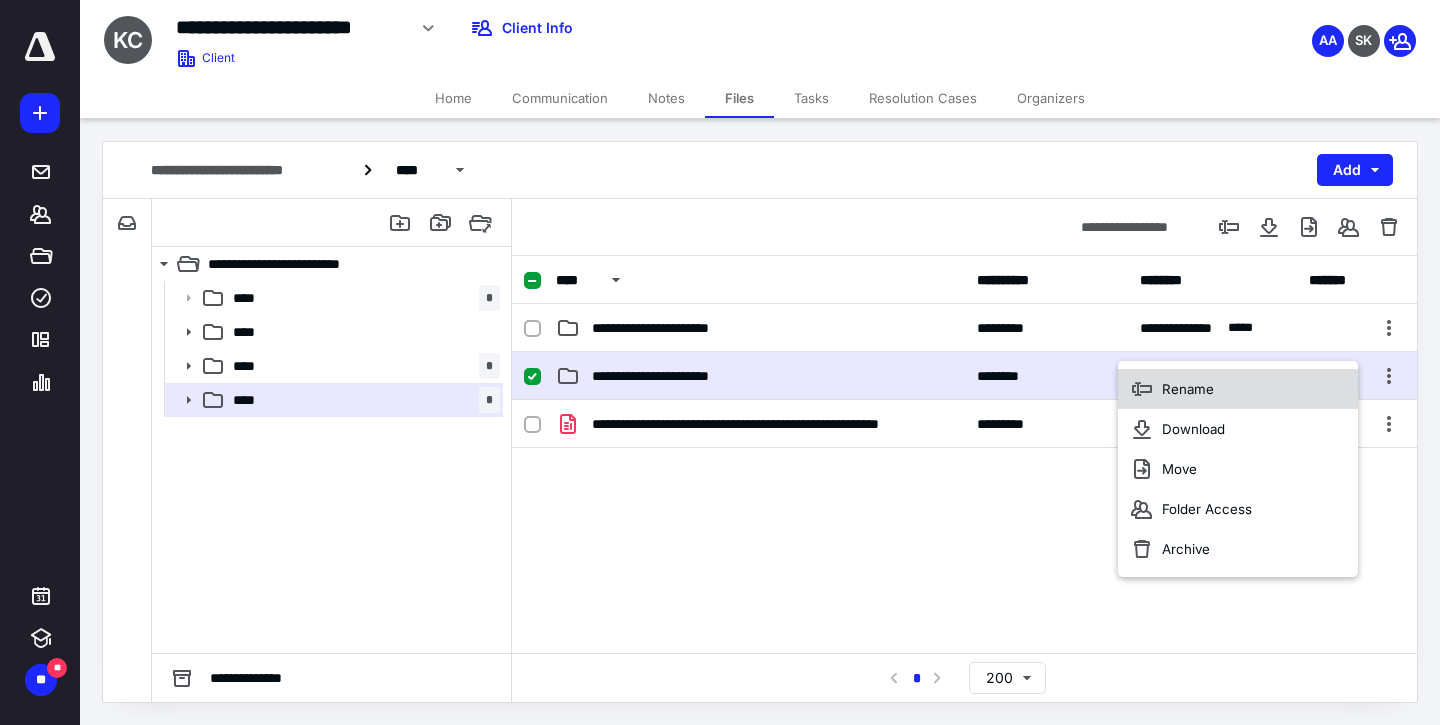 click on "Rename" at bounding box center [1238, 389] 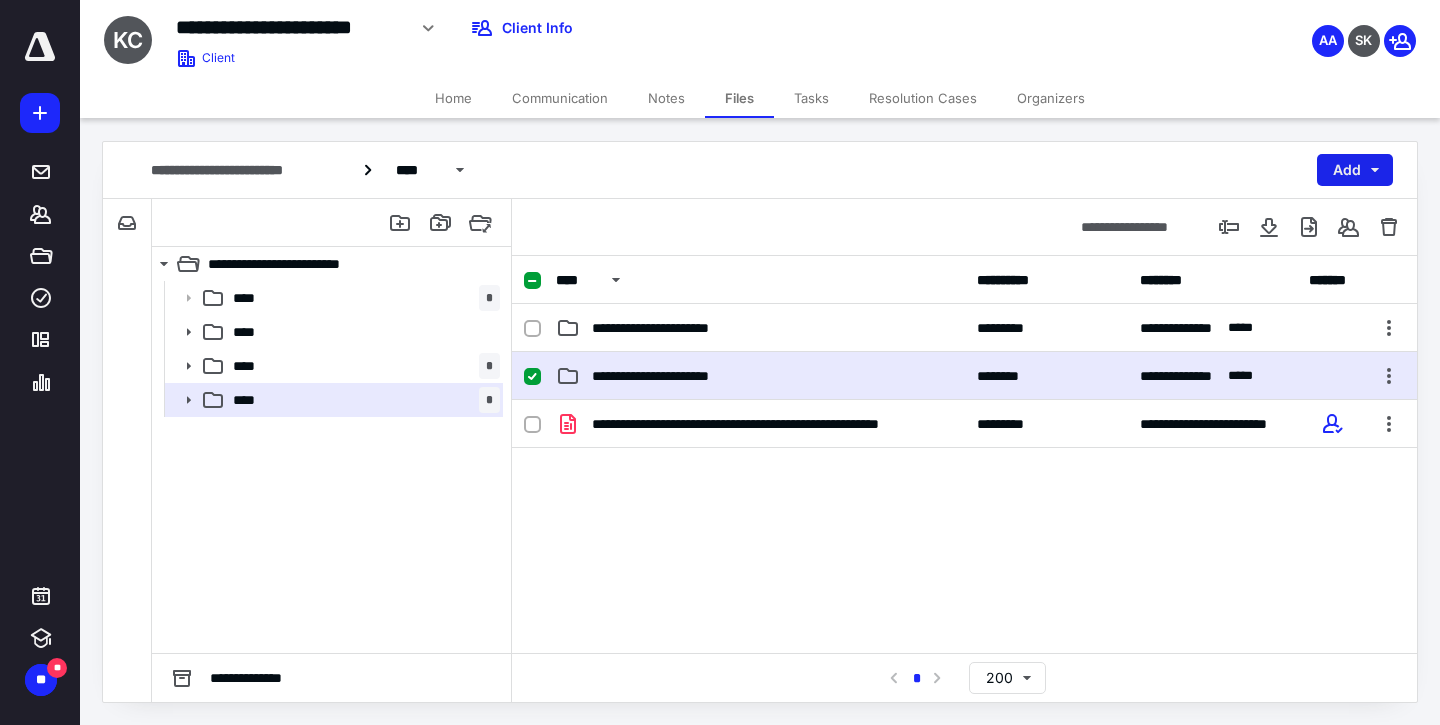 click on "Add" at bounding box center [1355, 170] 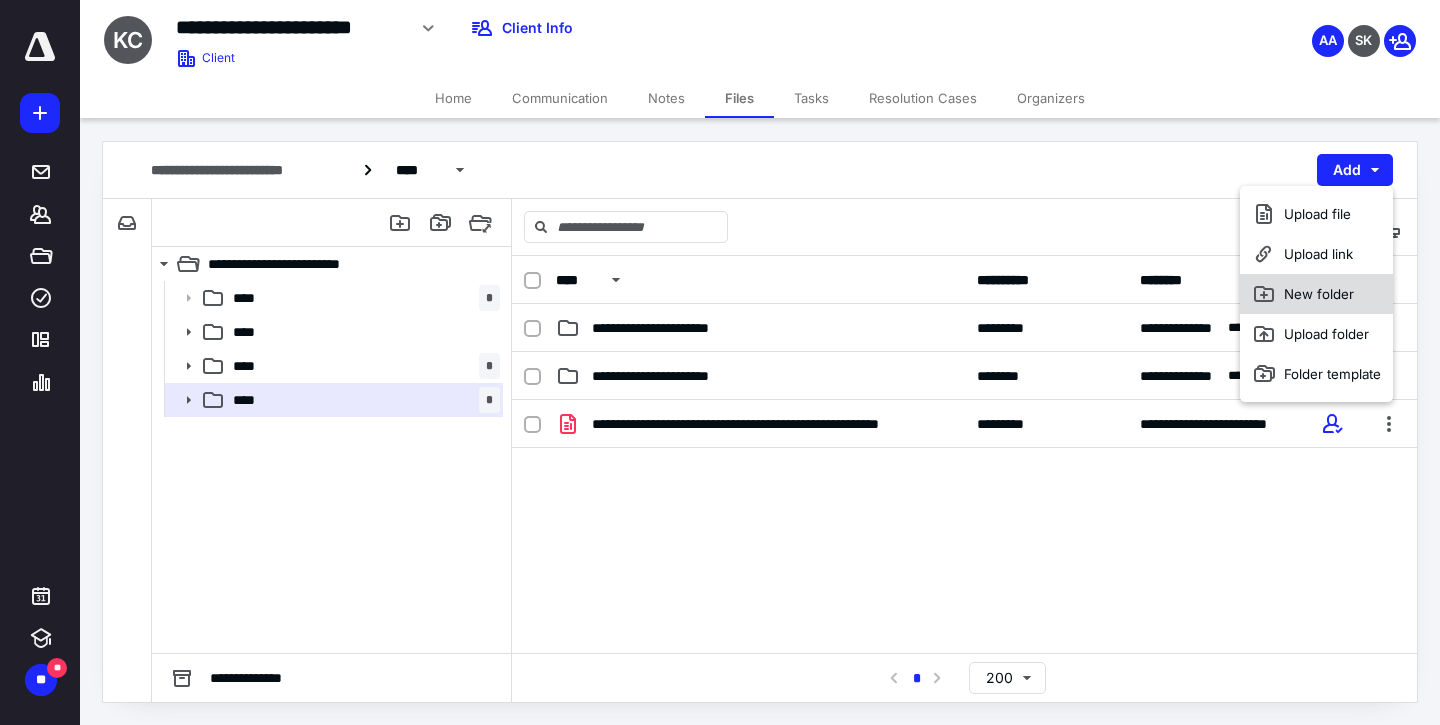 click on "New folder" at bounding box center (1316, 294) 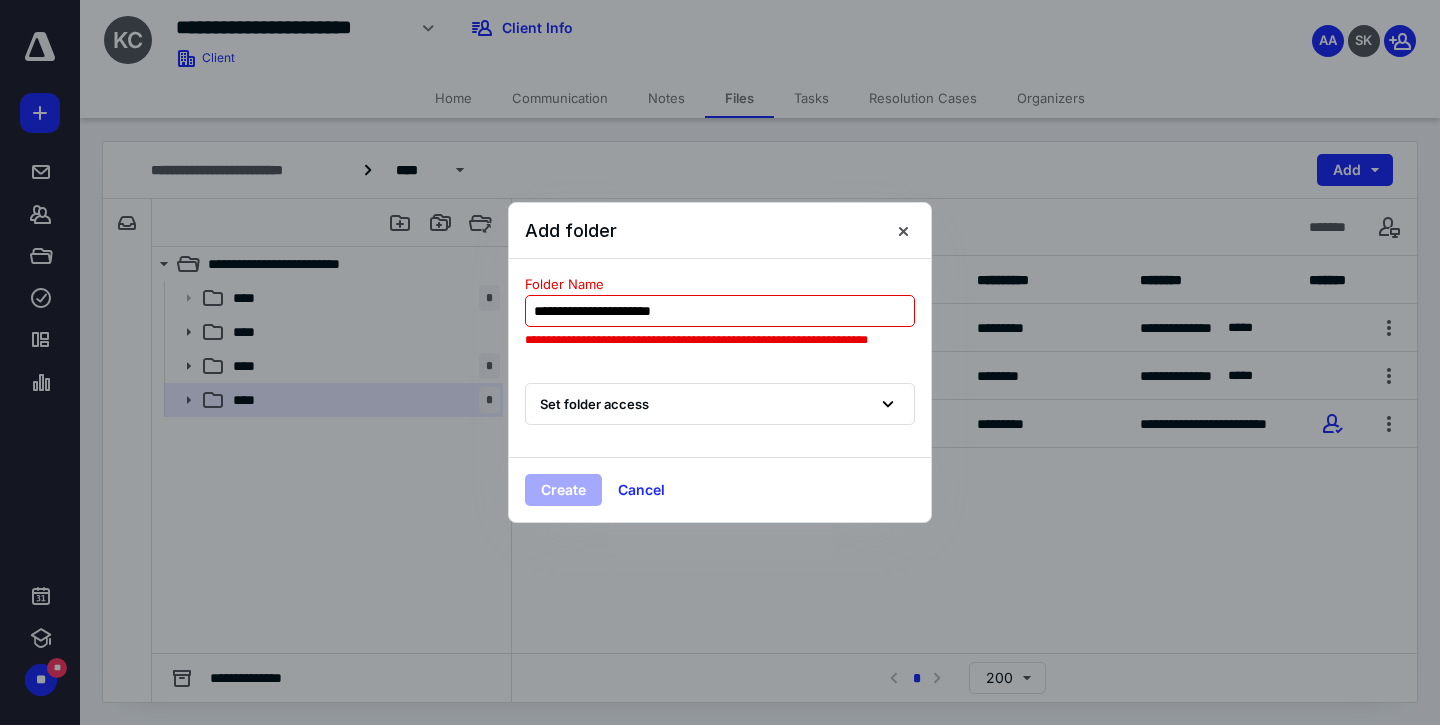 click on "**********" at bounding box center [720, 311] 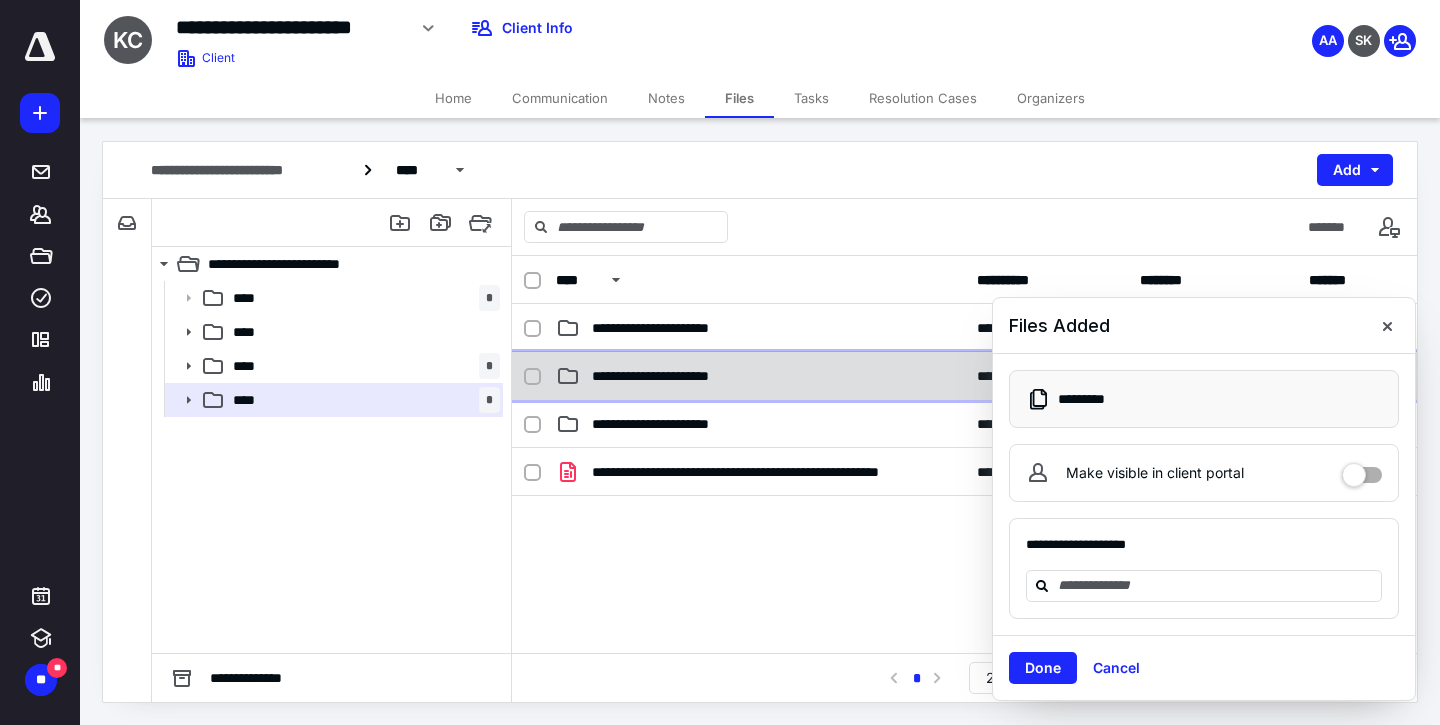 click on "**********" at bounding box center (675, 376) 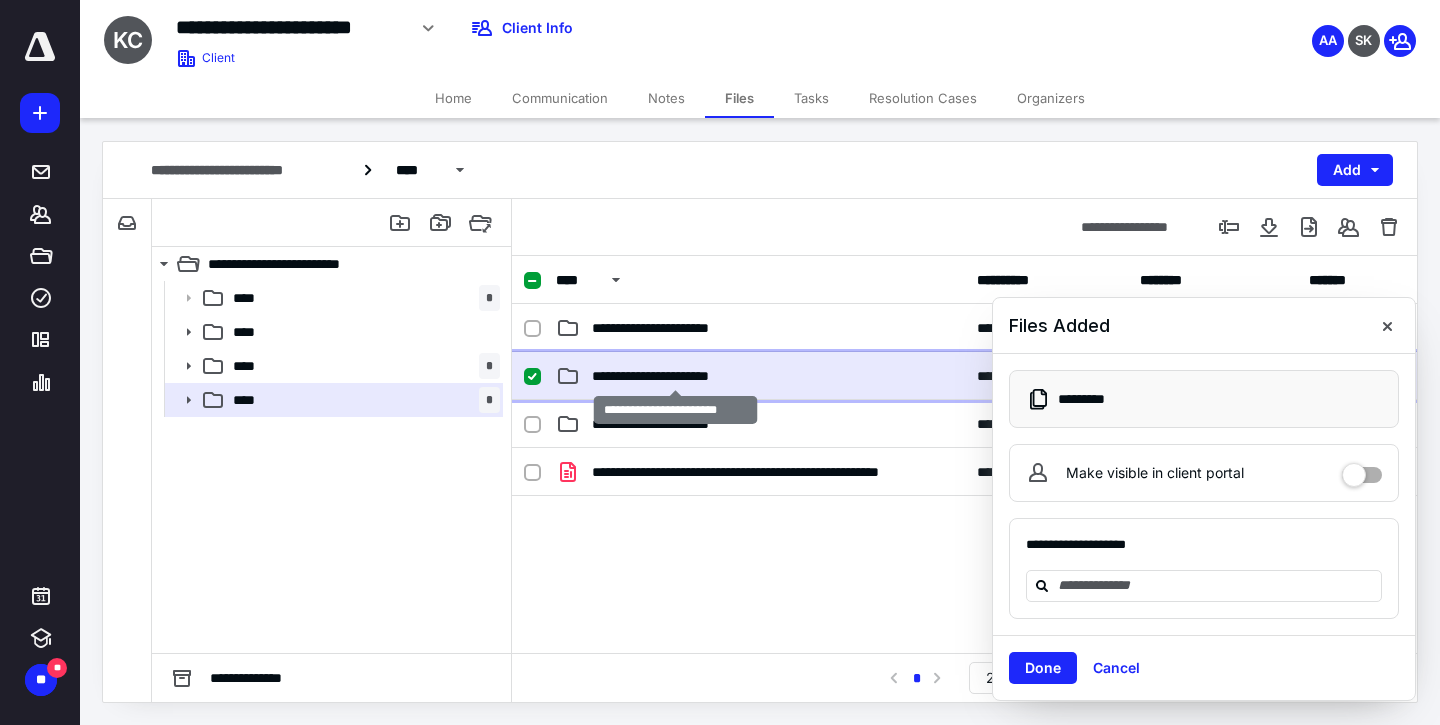 click on "**********" at bounding box center (675, 376) 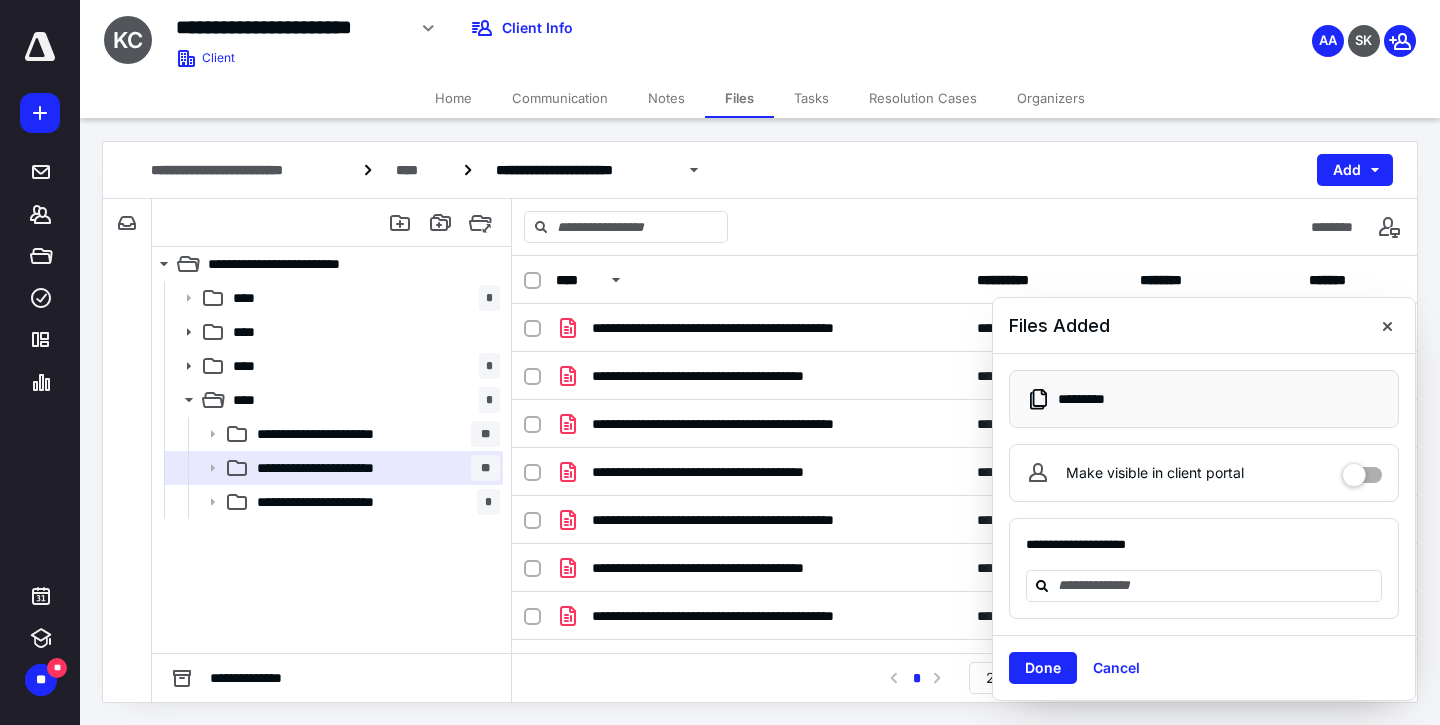 scroll, scrollTop: 419, scrollLeft: 0, axis: vertical 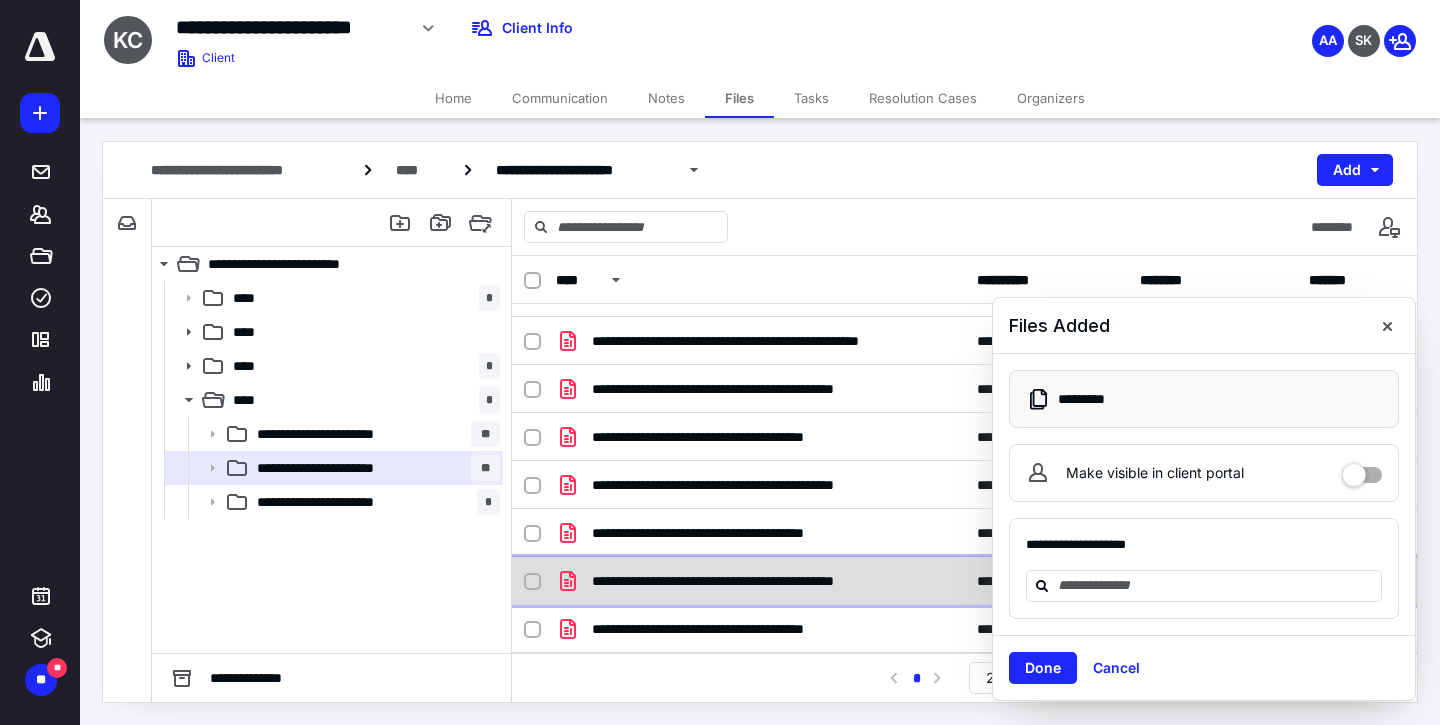click on "**********" at bounding box center (768, 581) 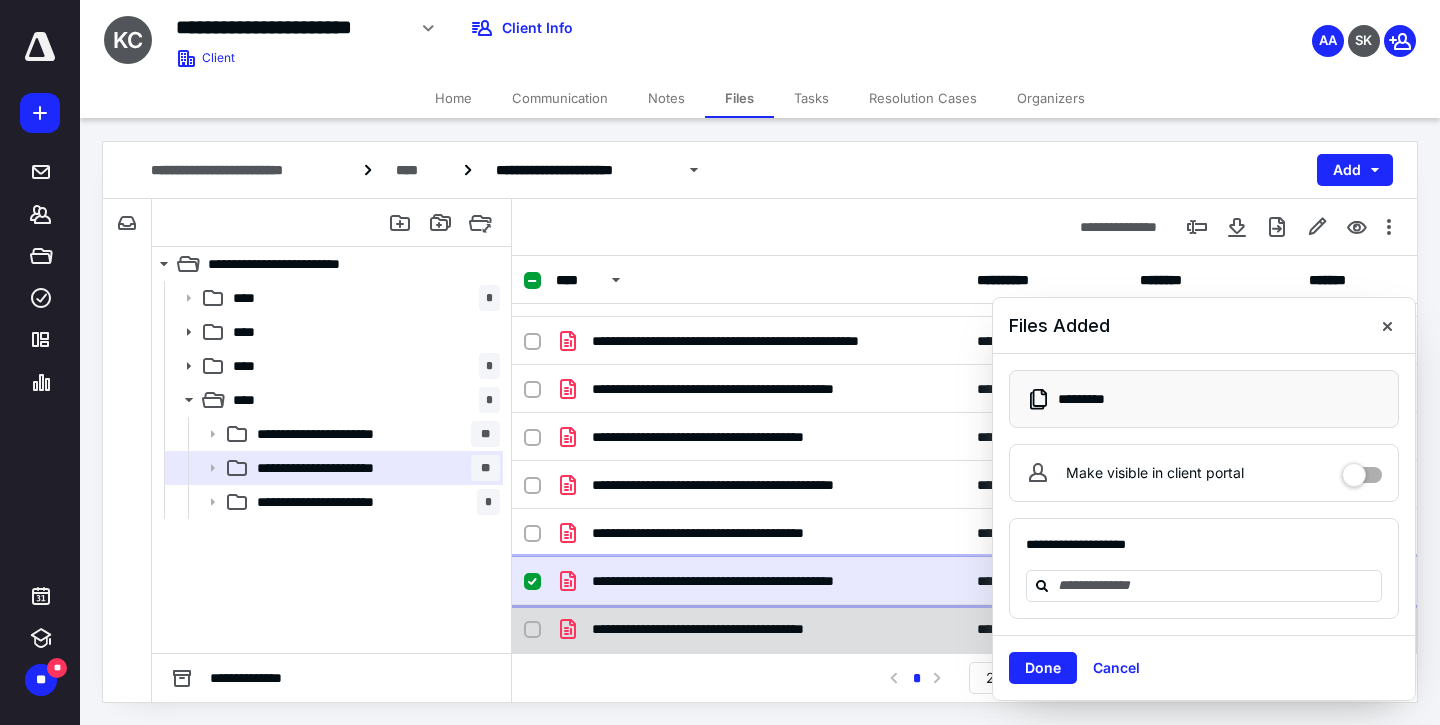 checkbox on "true" 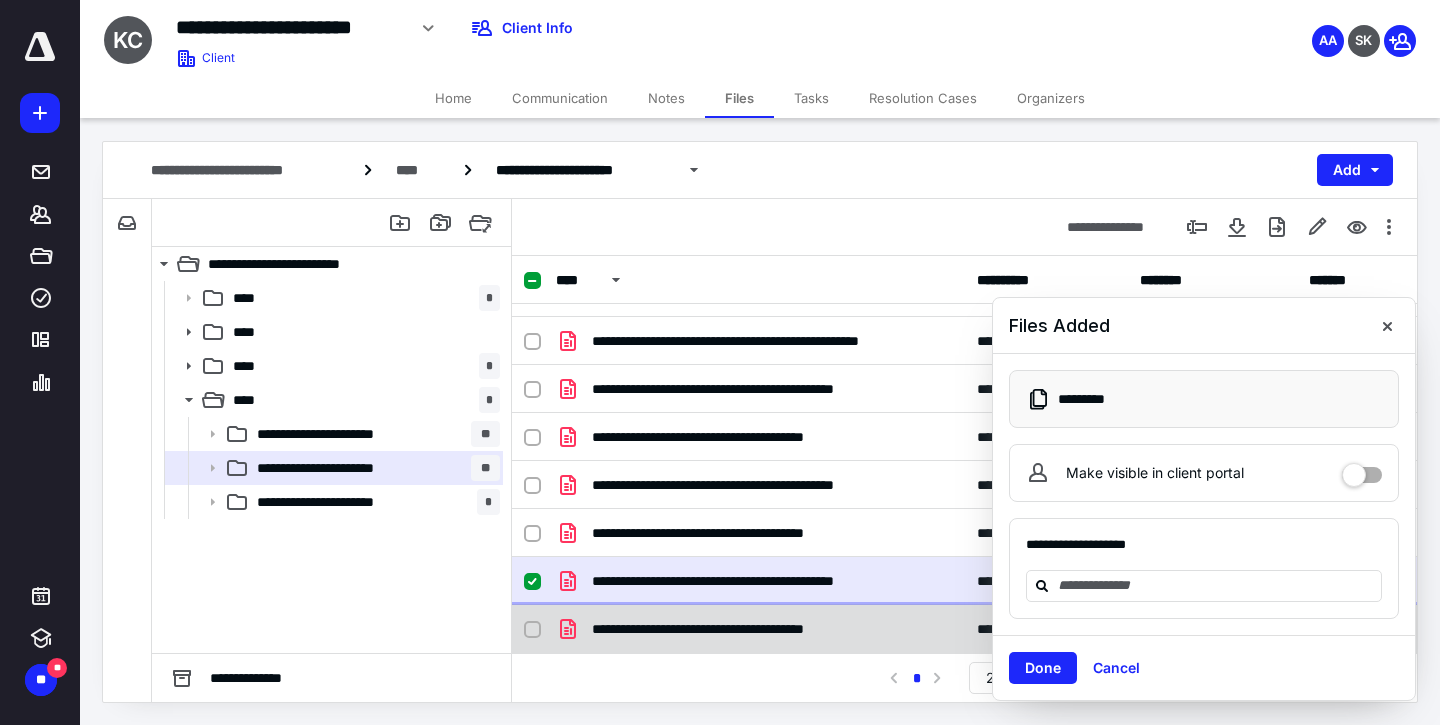 click on "**********" at bounding box center (964, 629) 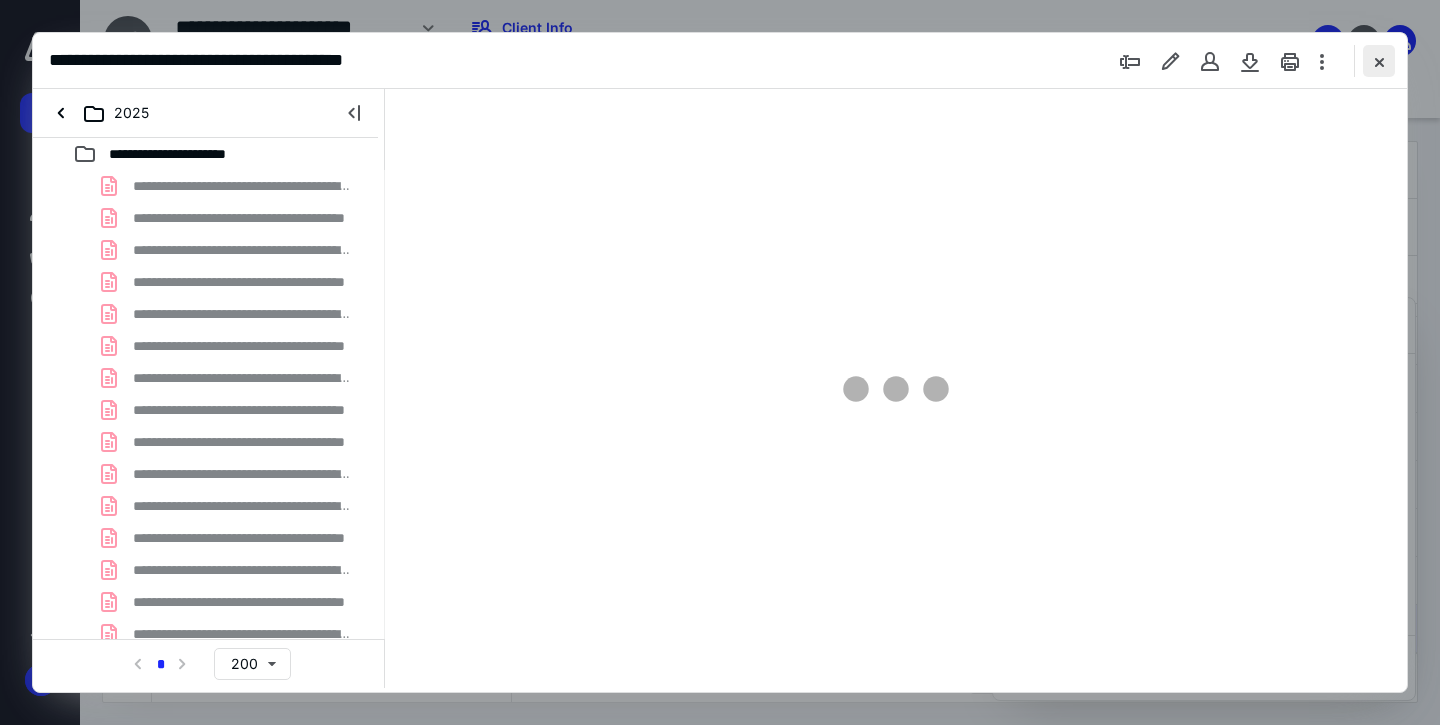 click at bounding box center [1379, 61] 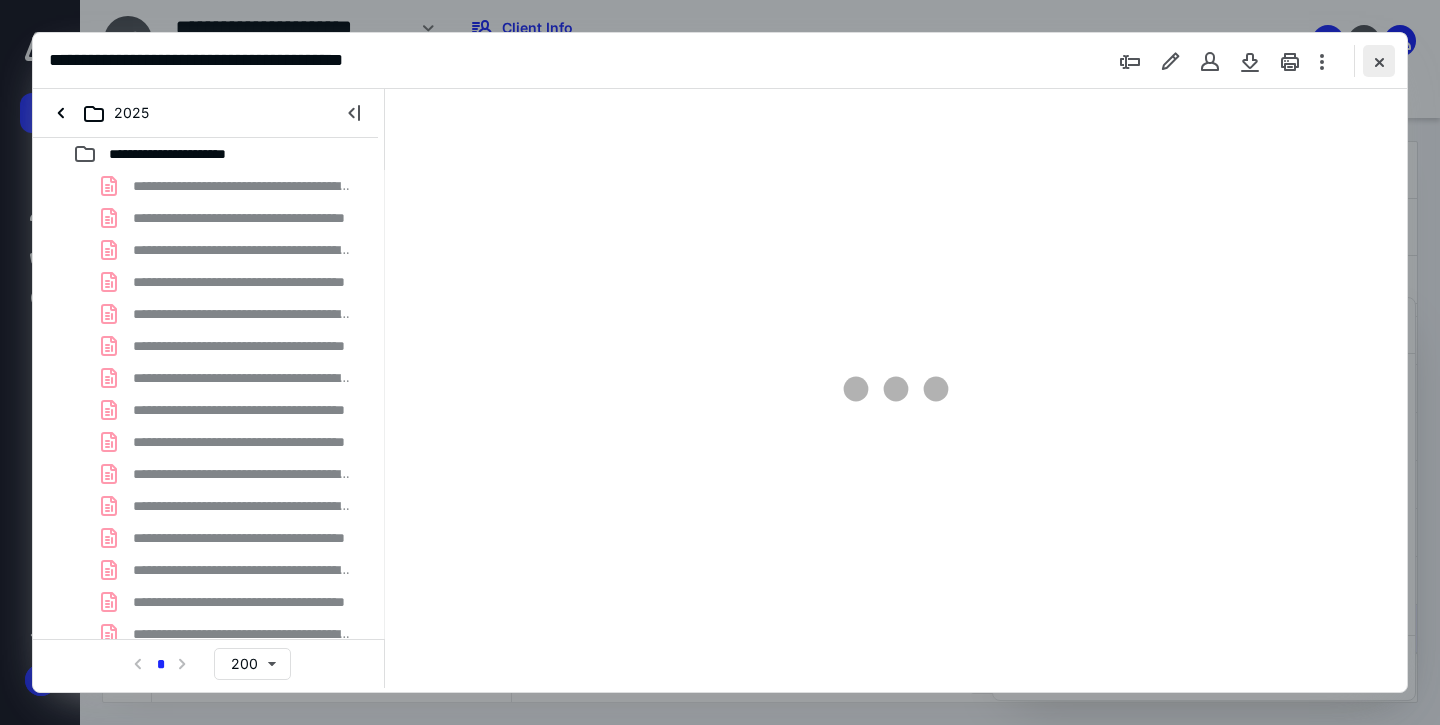 click at bounding box center (1379, 61) 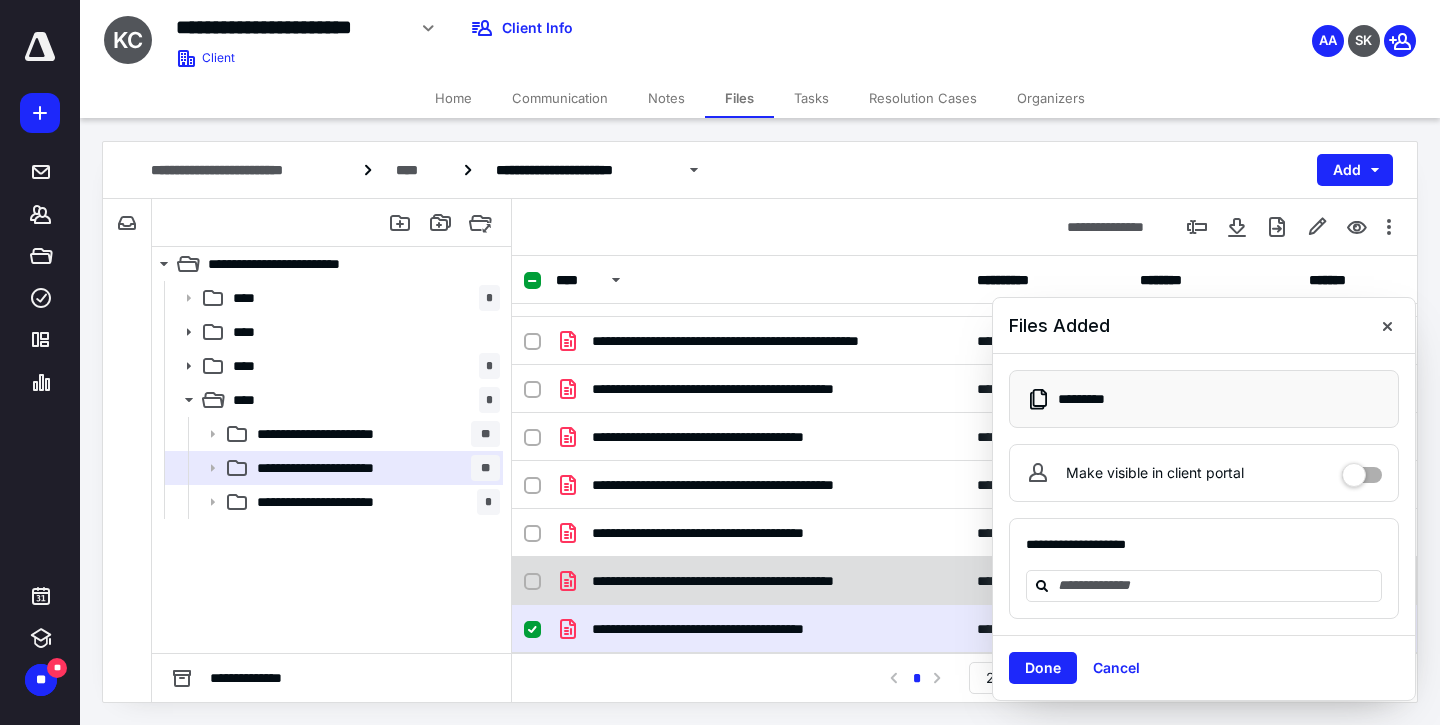 click 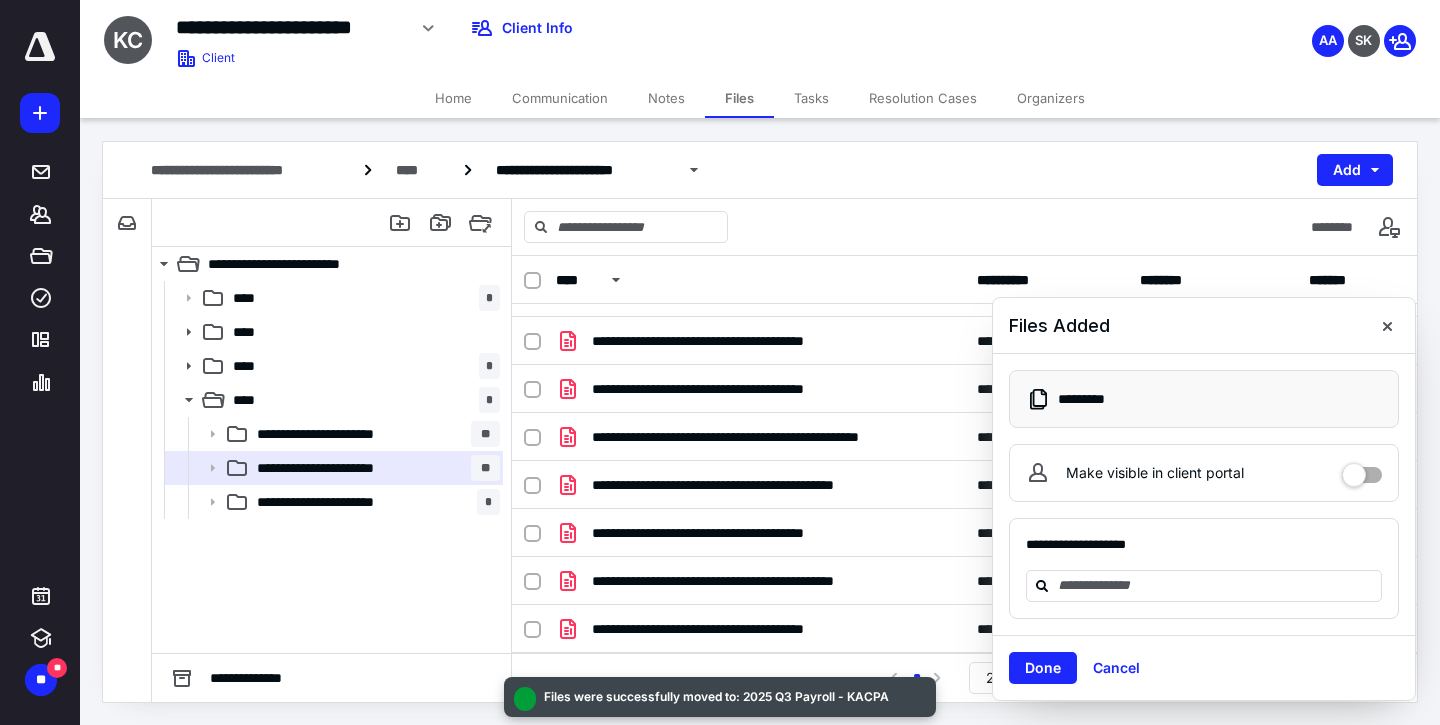 scroll, scrollTop: 323, scrollLeft: 0, axis: vertical 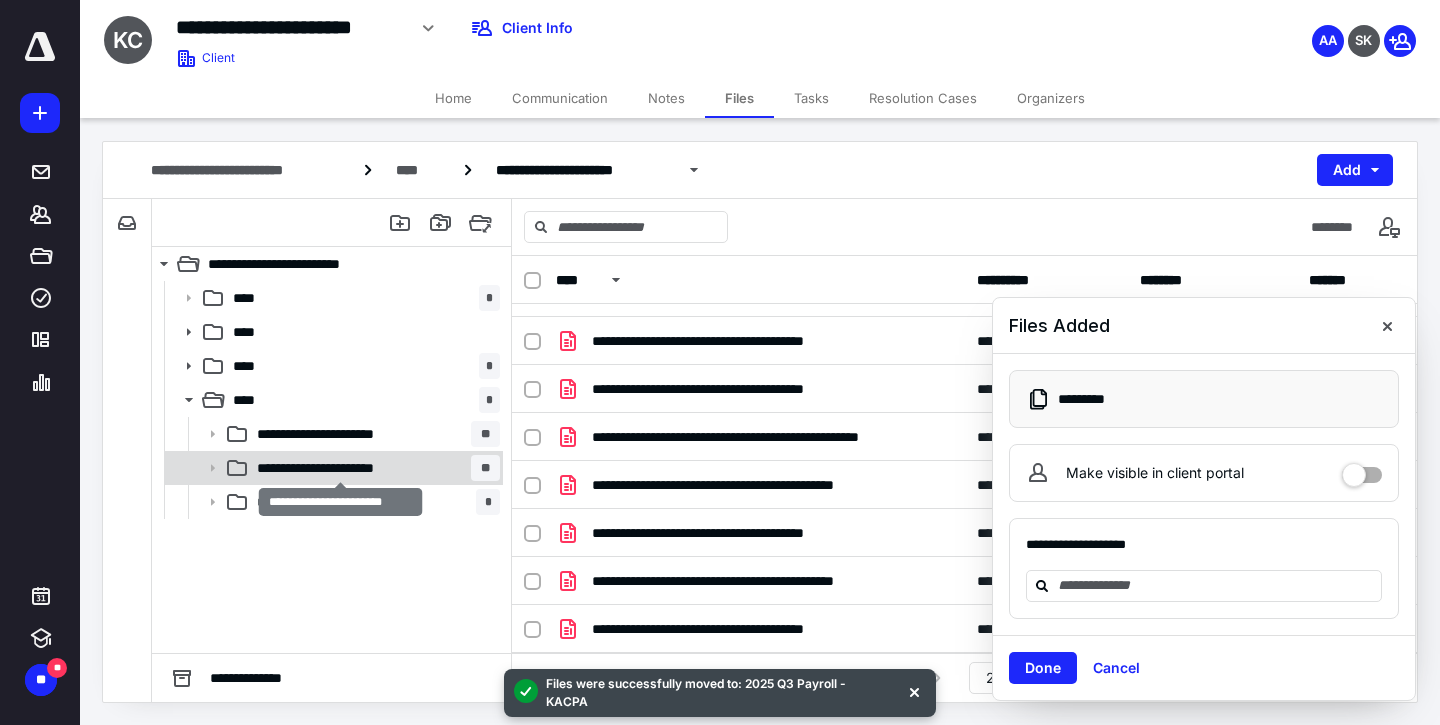 click on "**********" at bounding box center (340, 468) 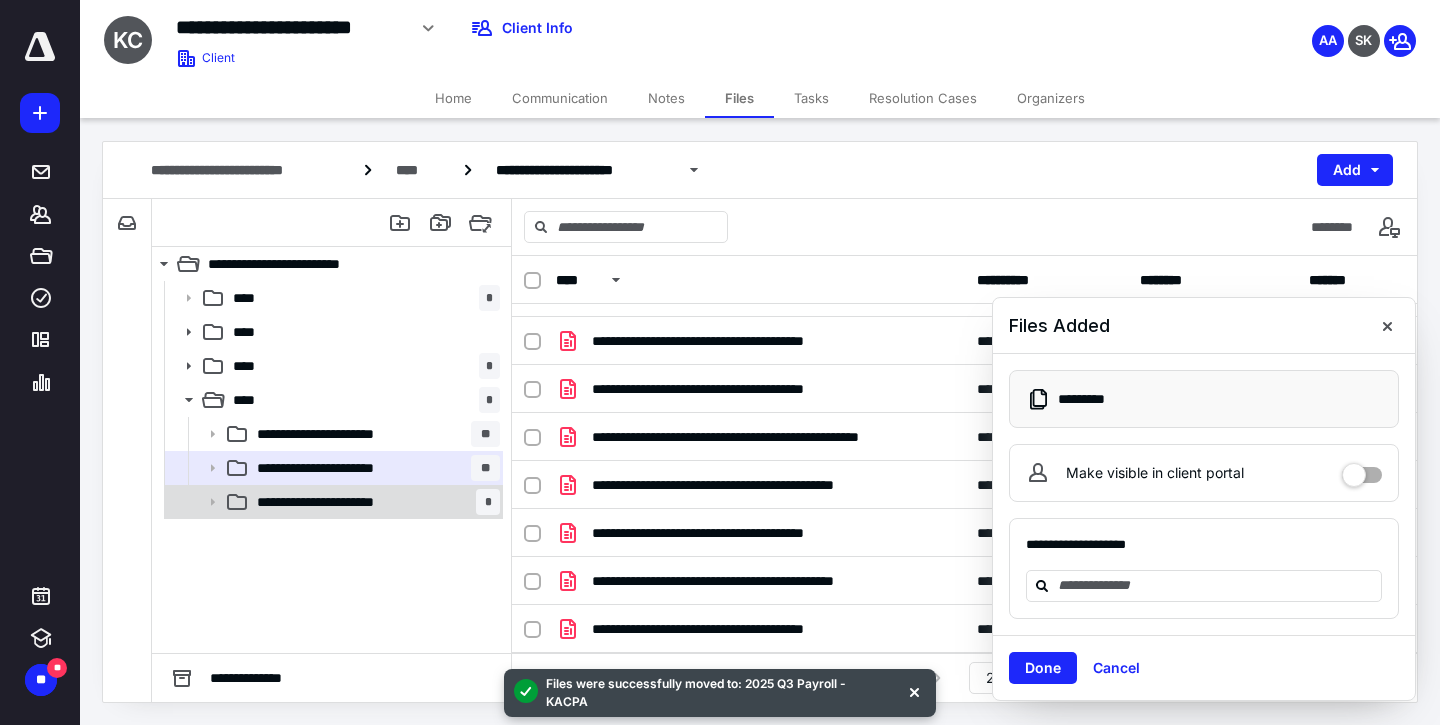 click on "**********" at bounding box center (340, 502) 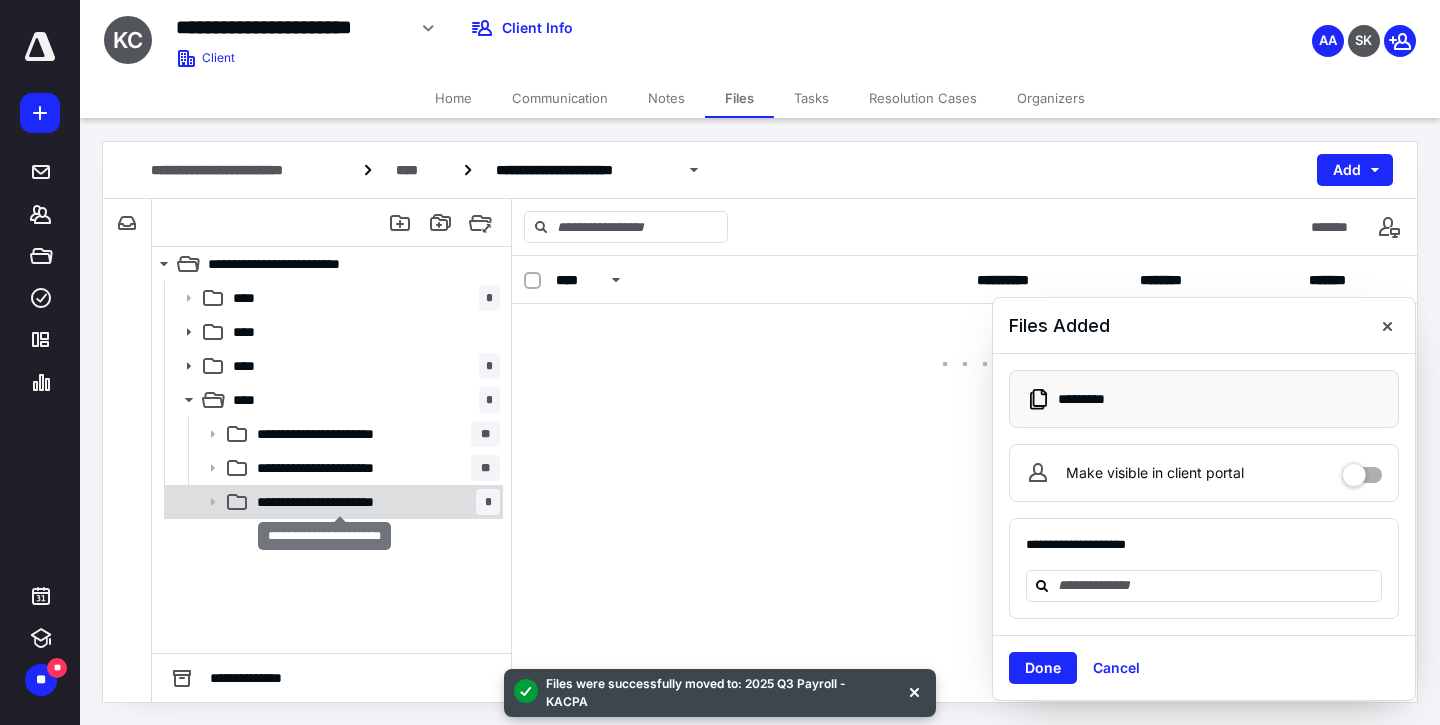 scroll, scrollTop: 0, scrollLeft: 0, axis: both 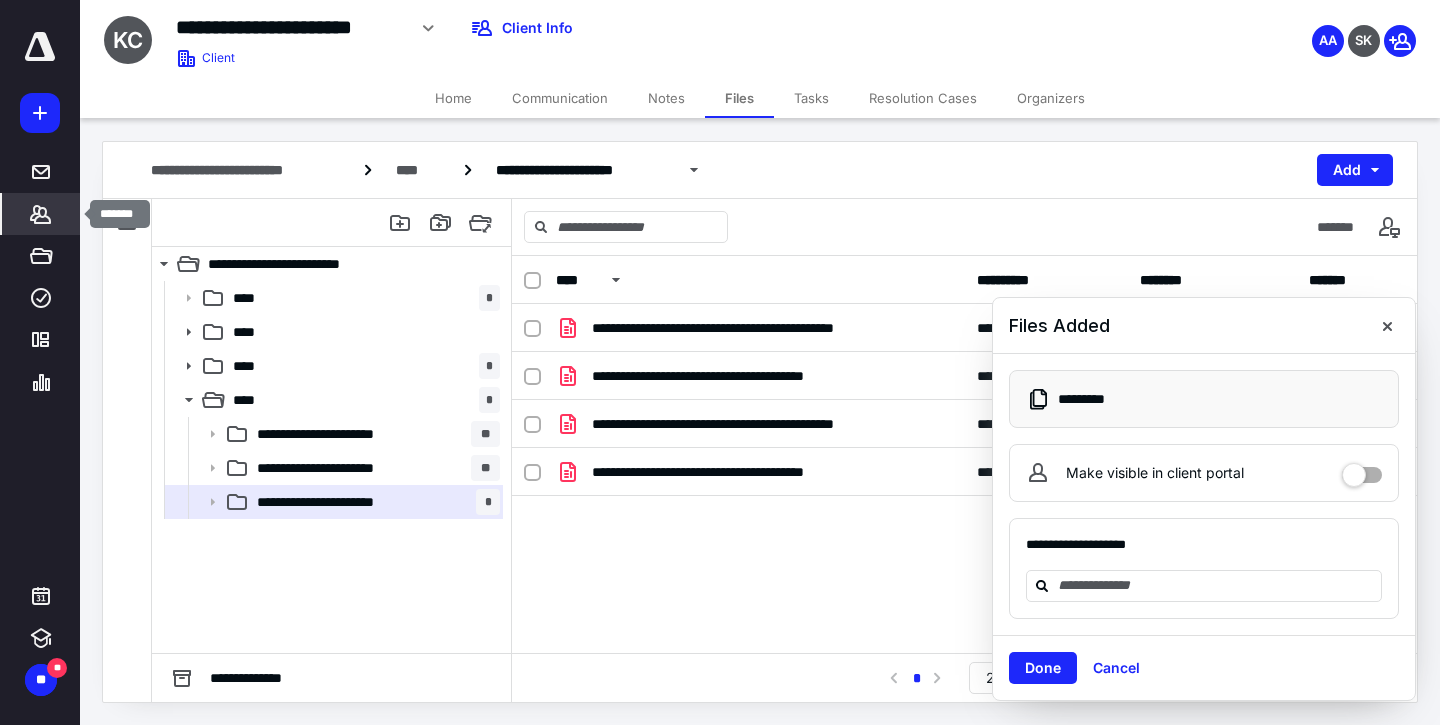 click 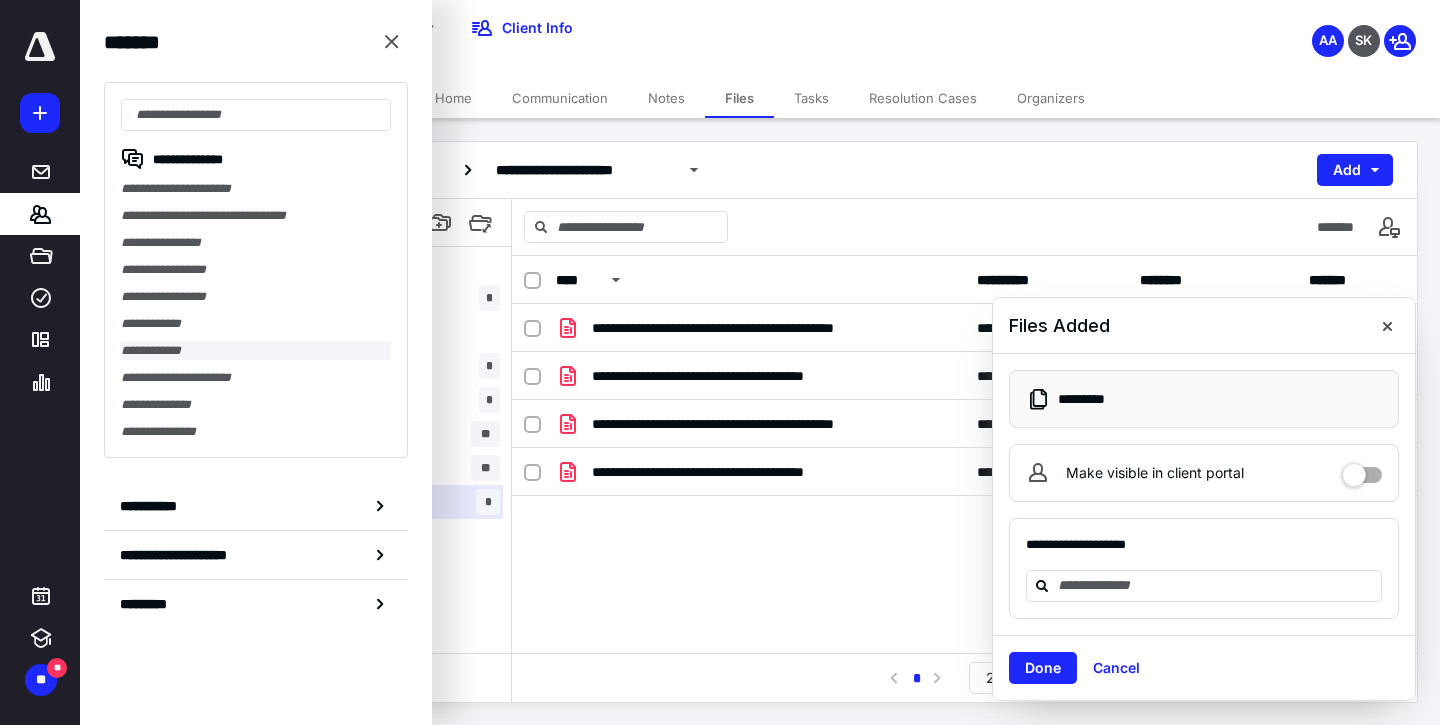 click on "**********" at bounding box center (256, 350) 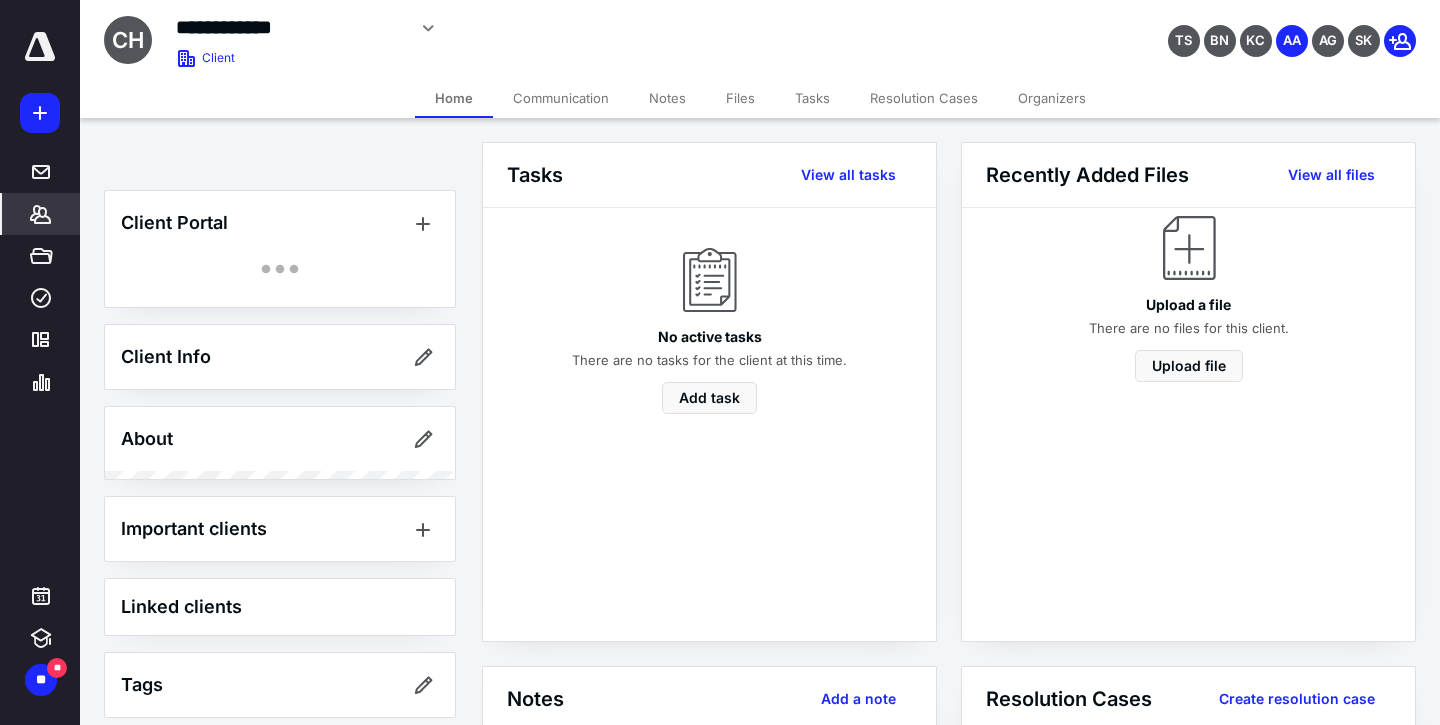 click on "Tasks" at bounding box center (812, 98) 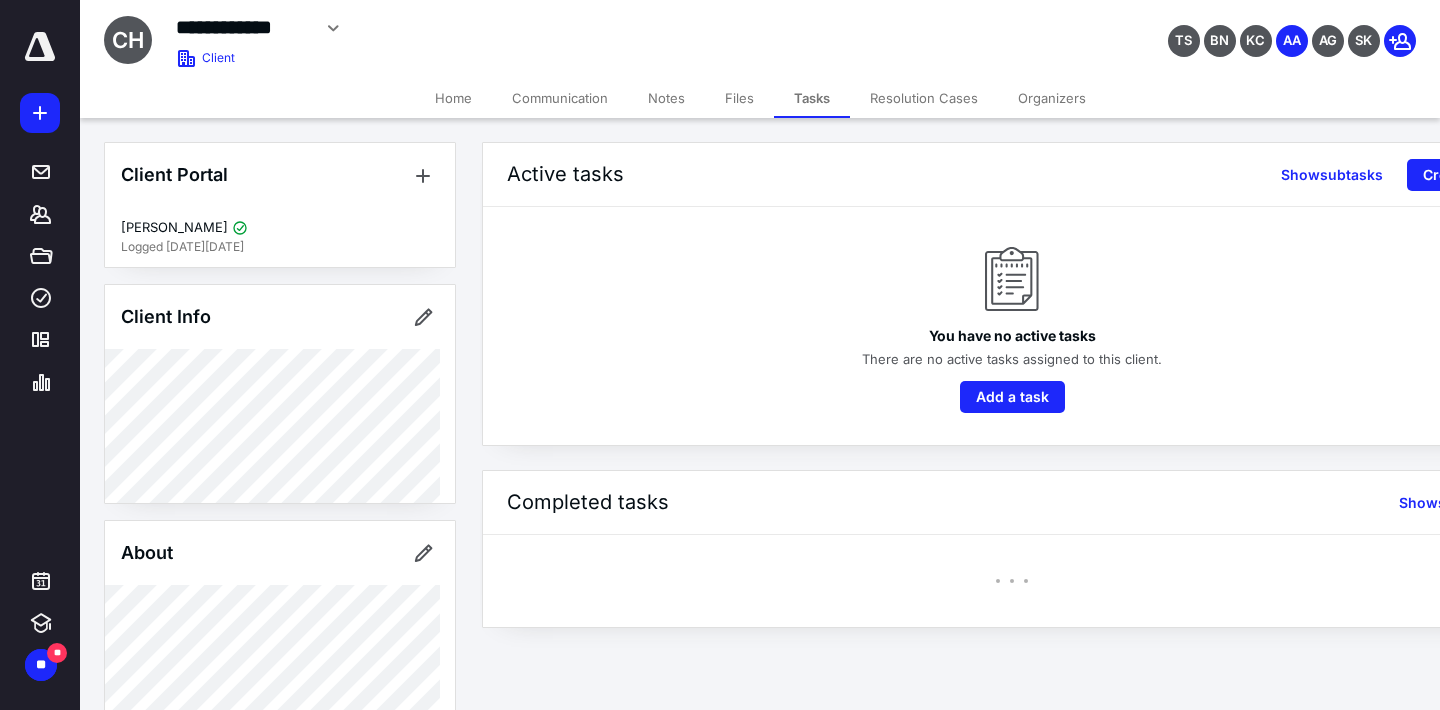 click on "Files" at bounding box center (739, 98) 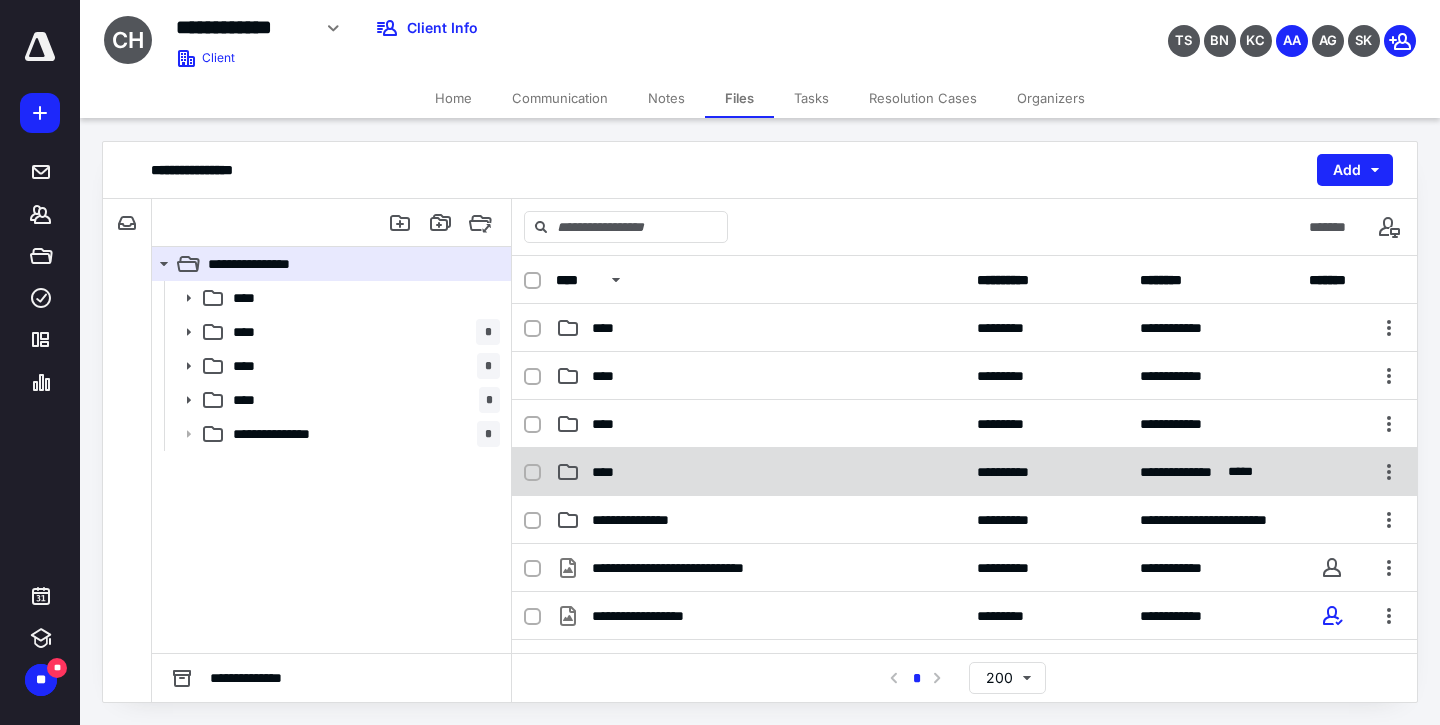 click on "****" at bounding box center (760, 472) 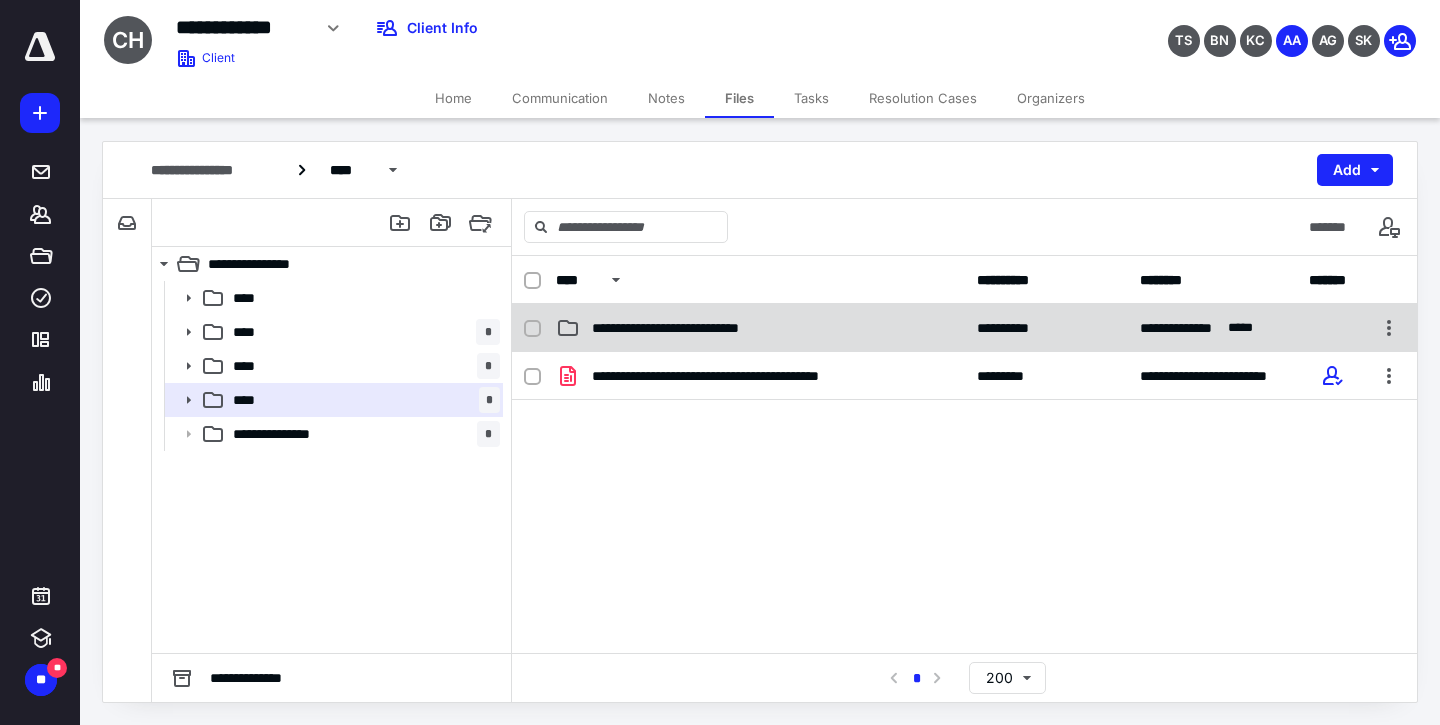 click on "**********" at bounding box center [696, 328] 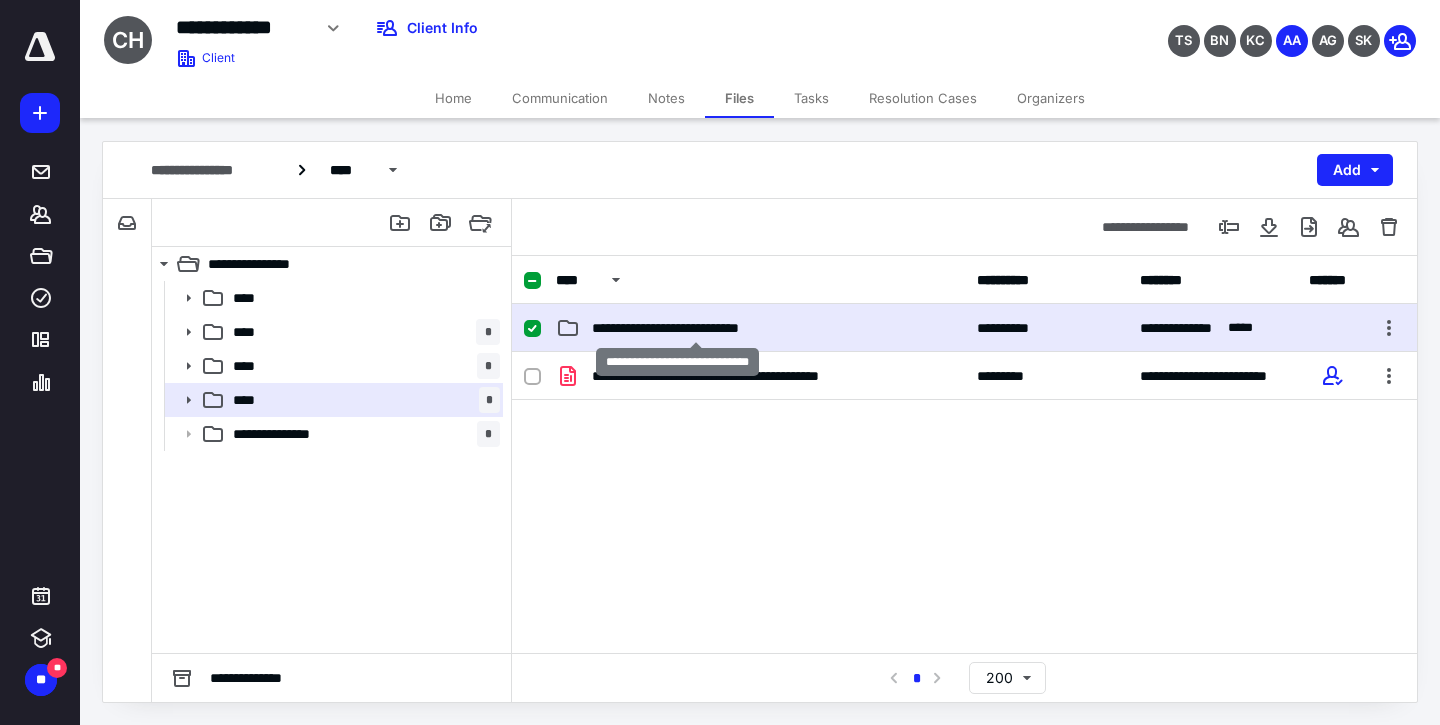 checkbox on "true" 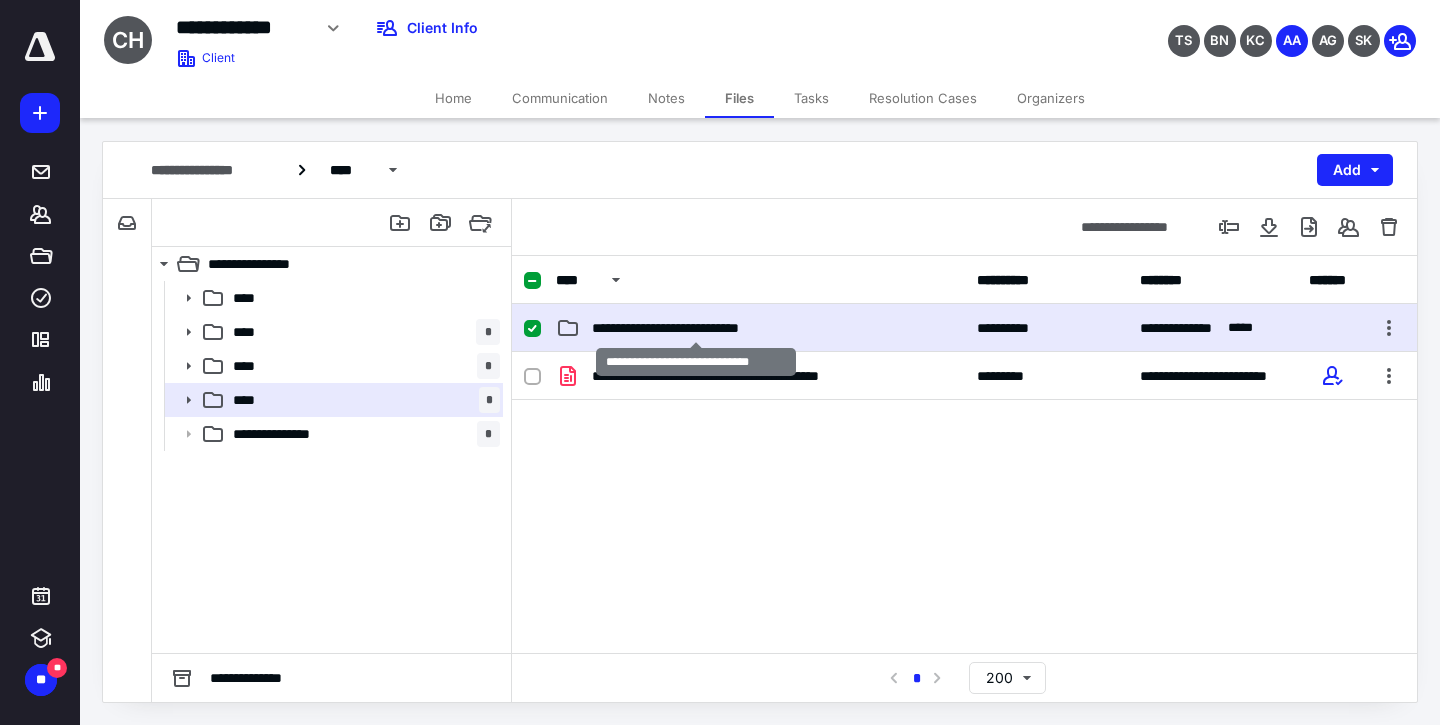 click on "**********" at bounding box center [696, 328] 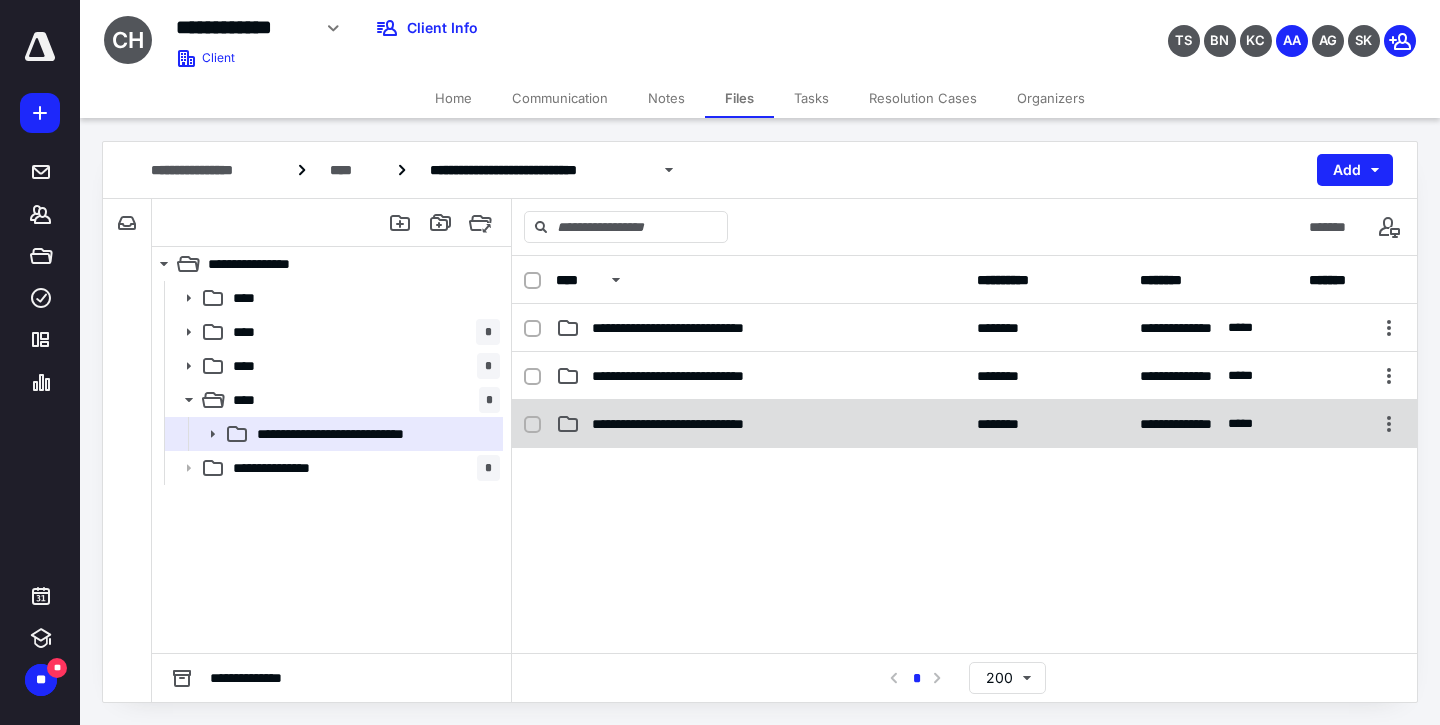 click on "**********" at bounding box center [698, 424] 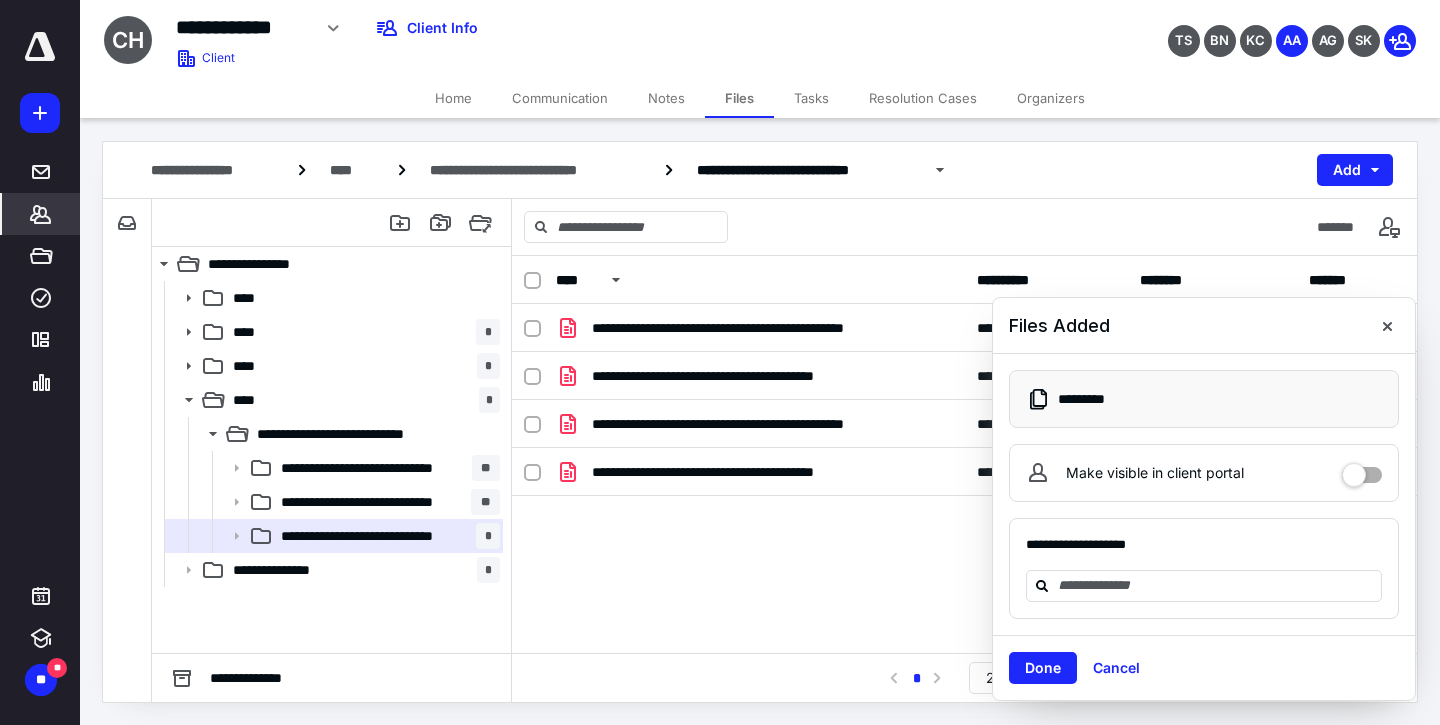 click 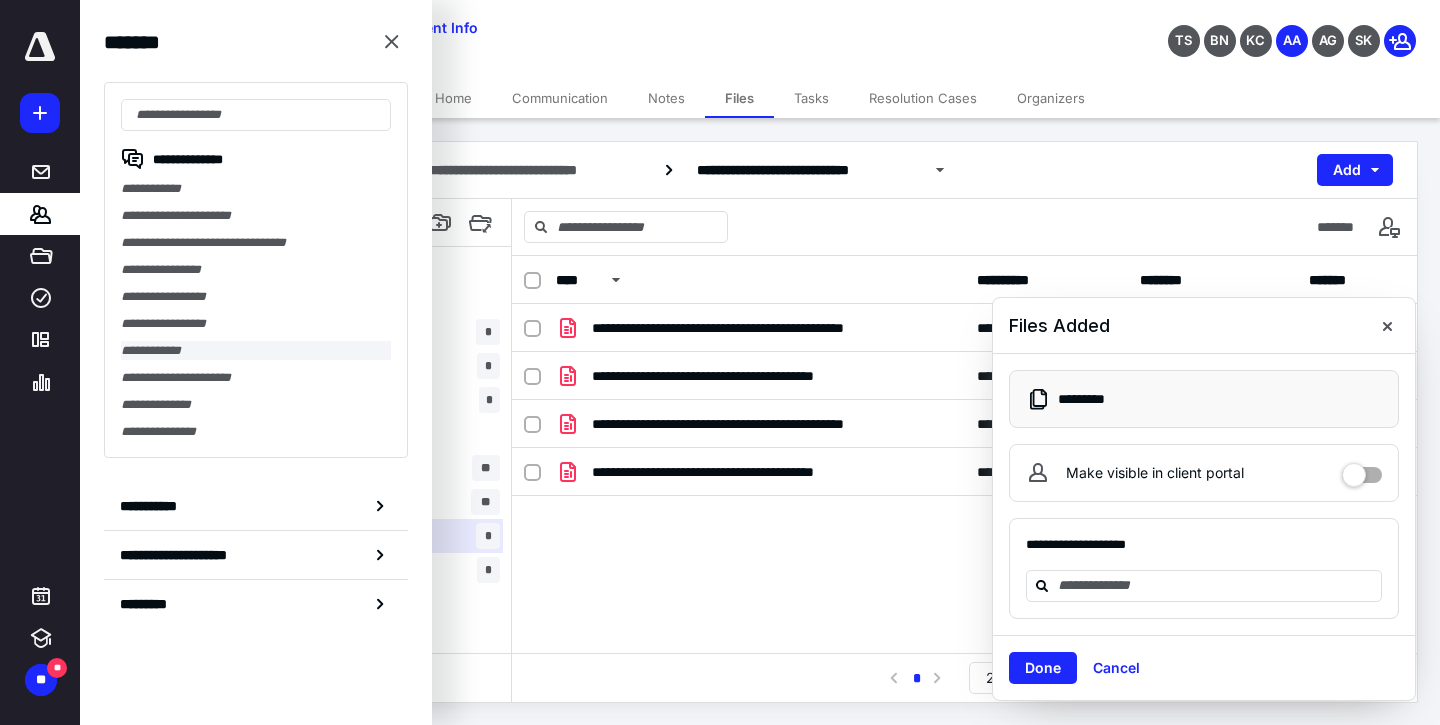 click on "**********" at bounding box center [256, 350] 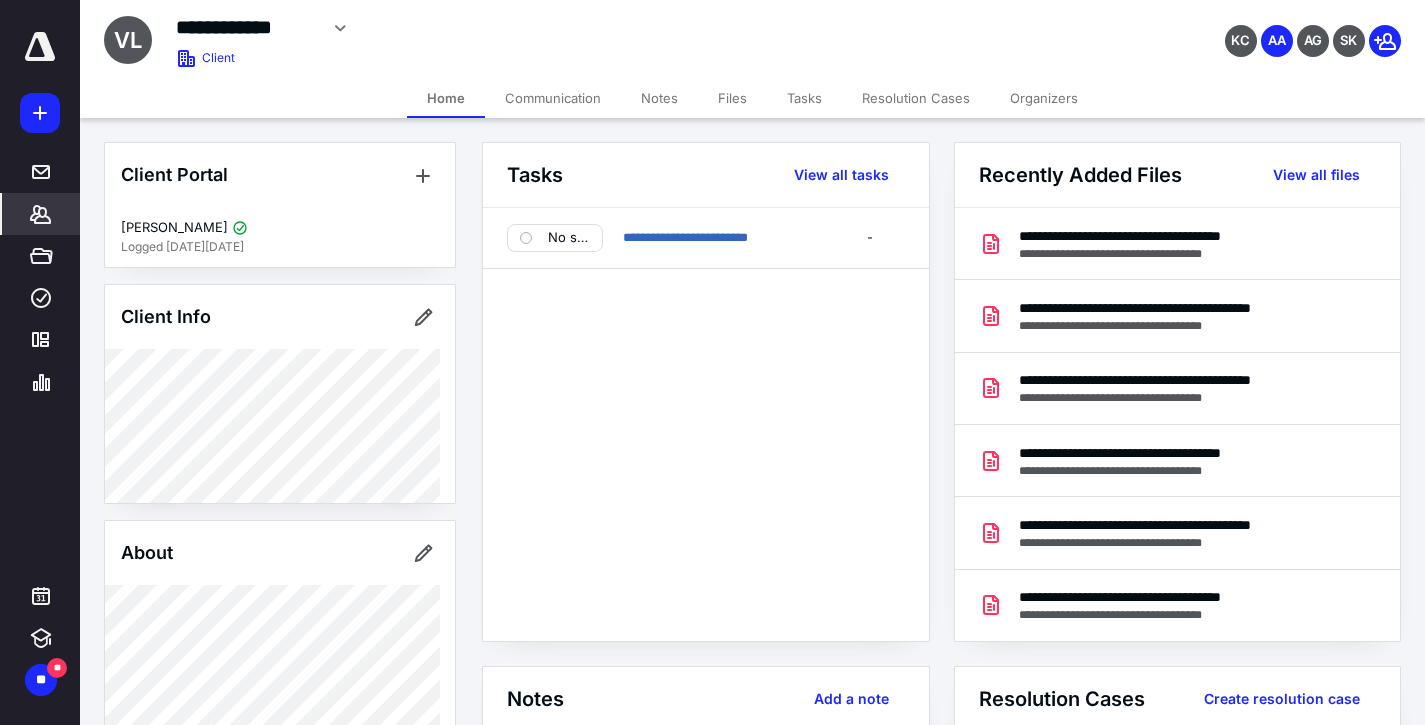 click on "Files" at bounding box center [732, 98] 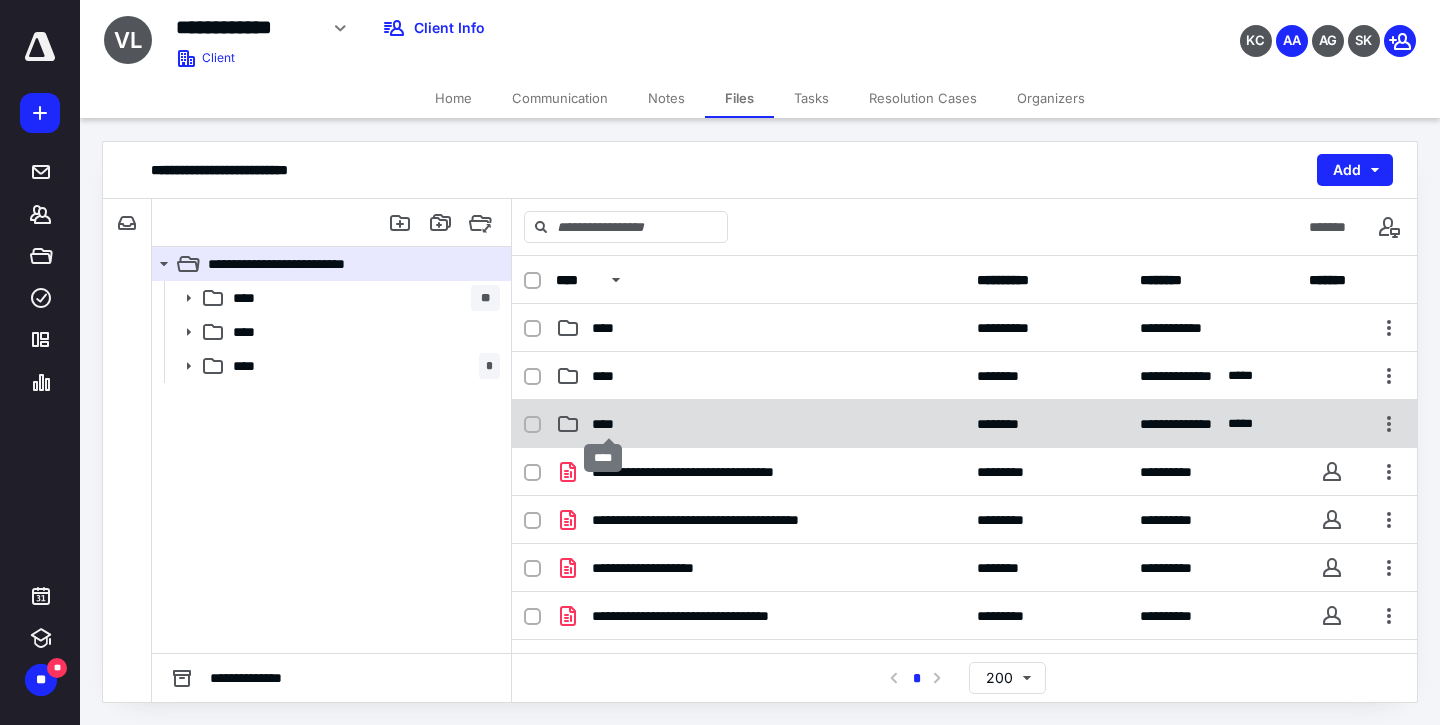 click on "****" at bounding box center (609, 424) 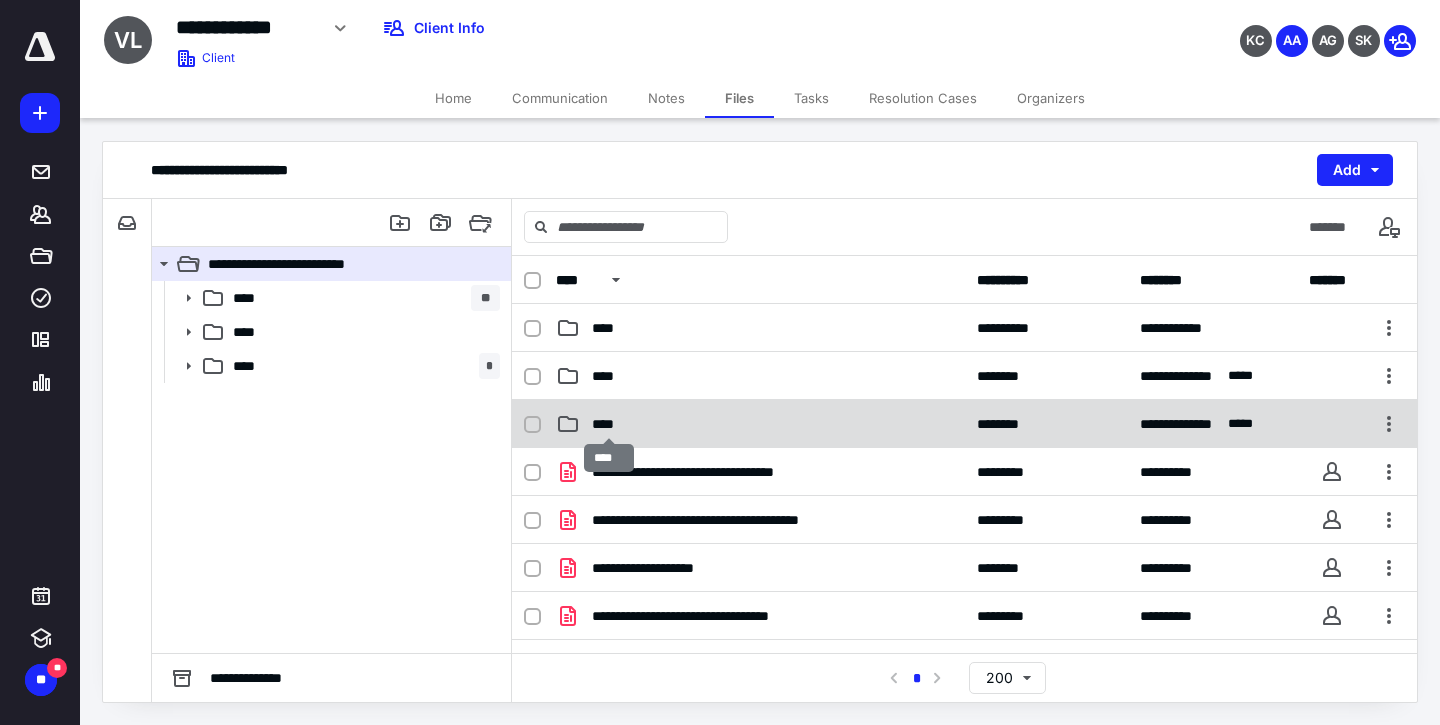 click on "****" at bounding box center [609, 424] 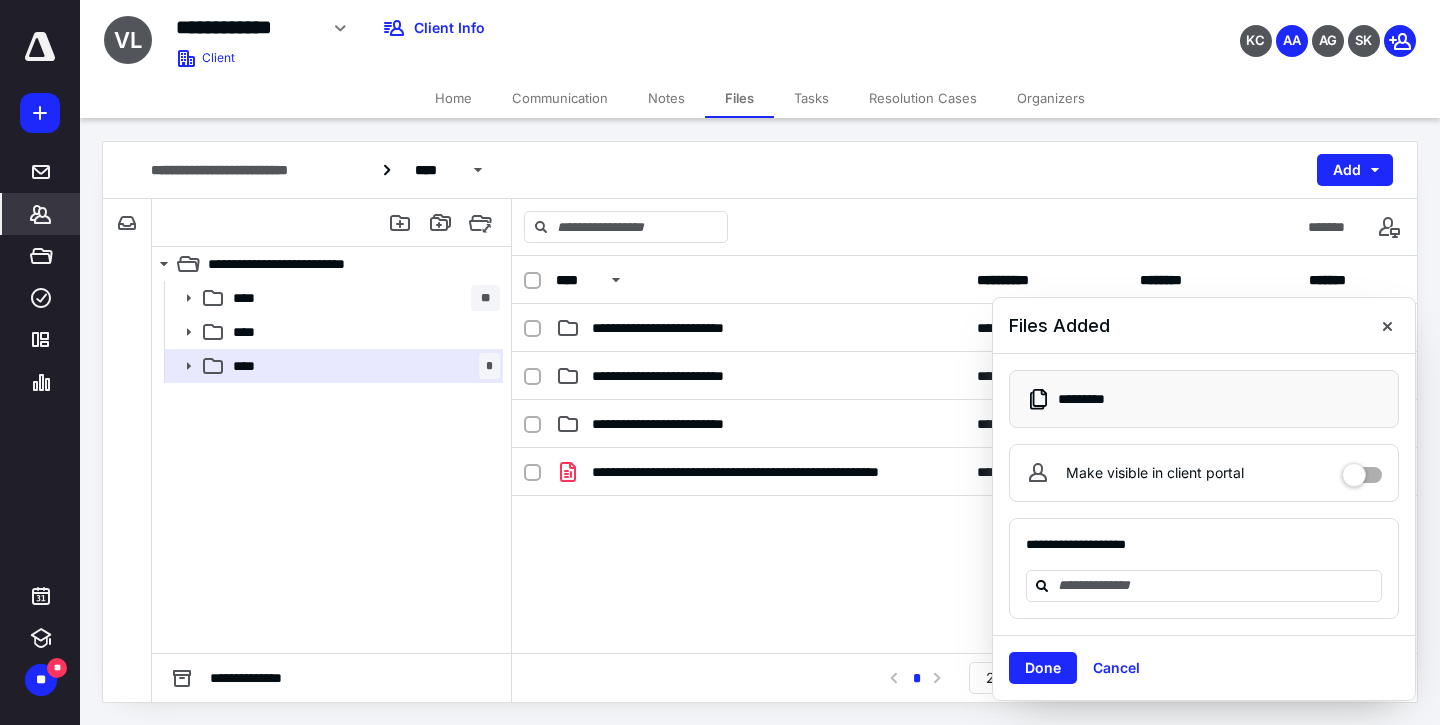 click 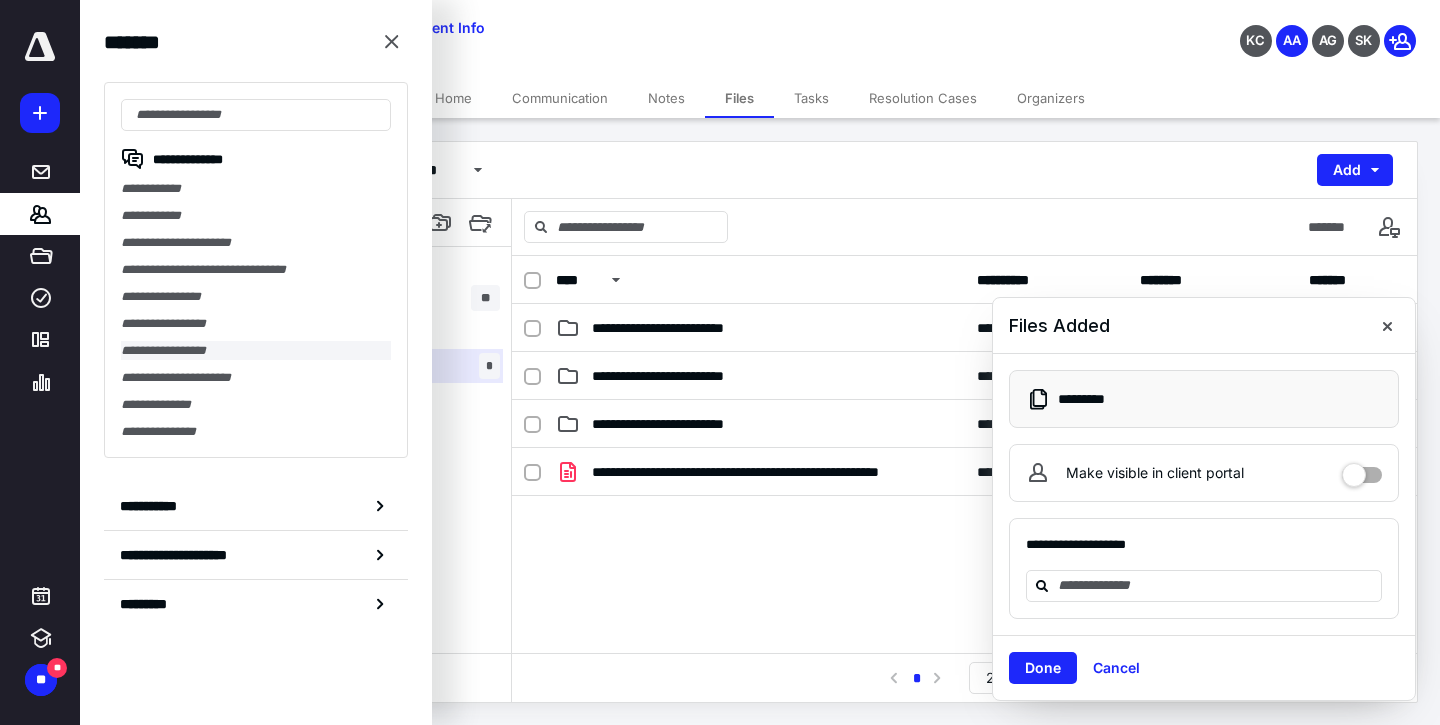 click on "**********" at bounding box center [256, 350] 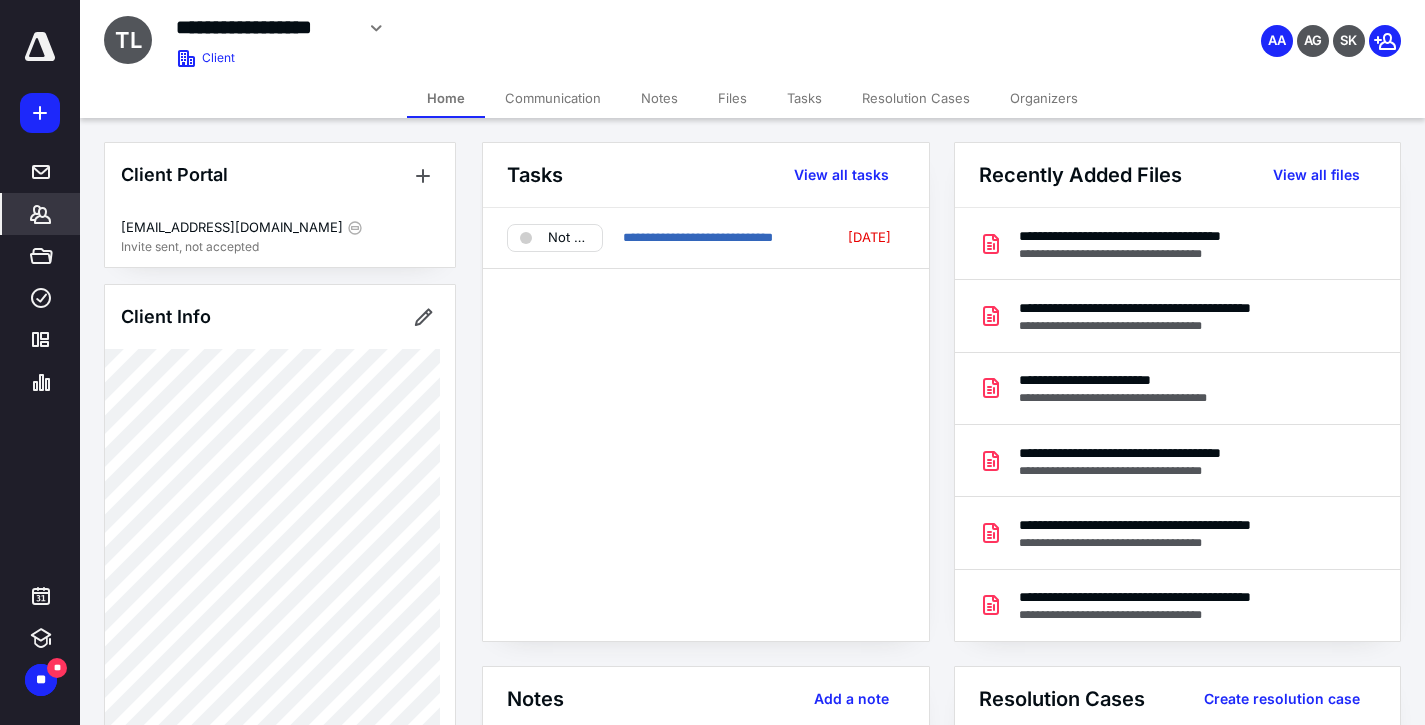 click on "Files" at bounding box center [732, 98] 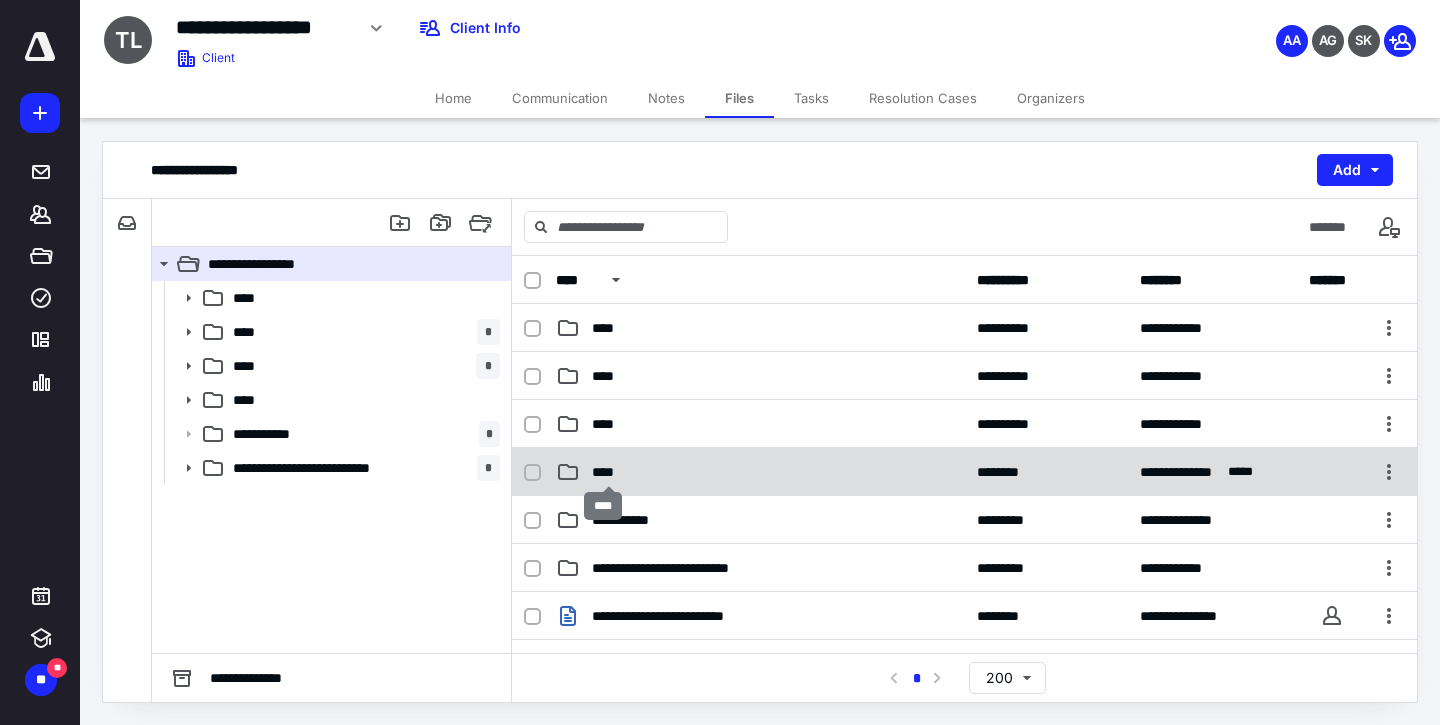 click on "****" at bounding box center (609, 472) 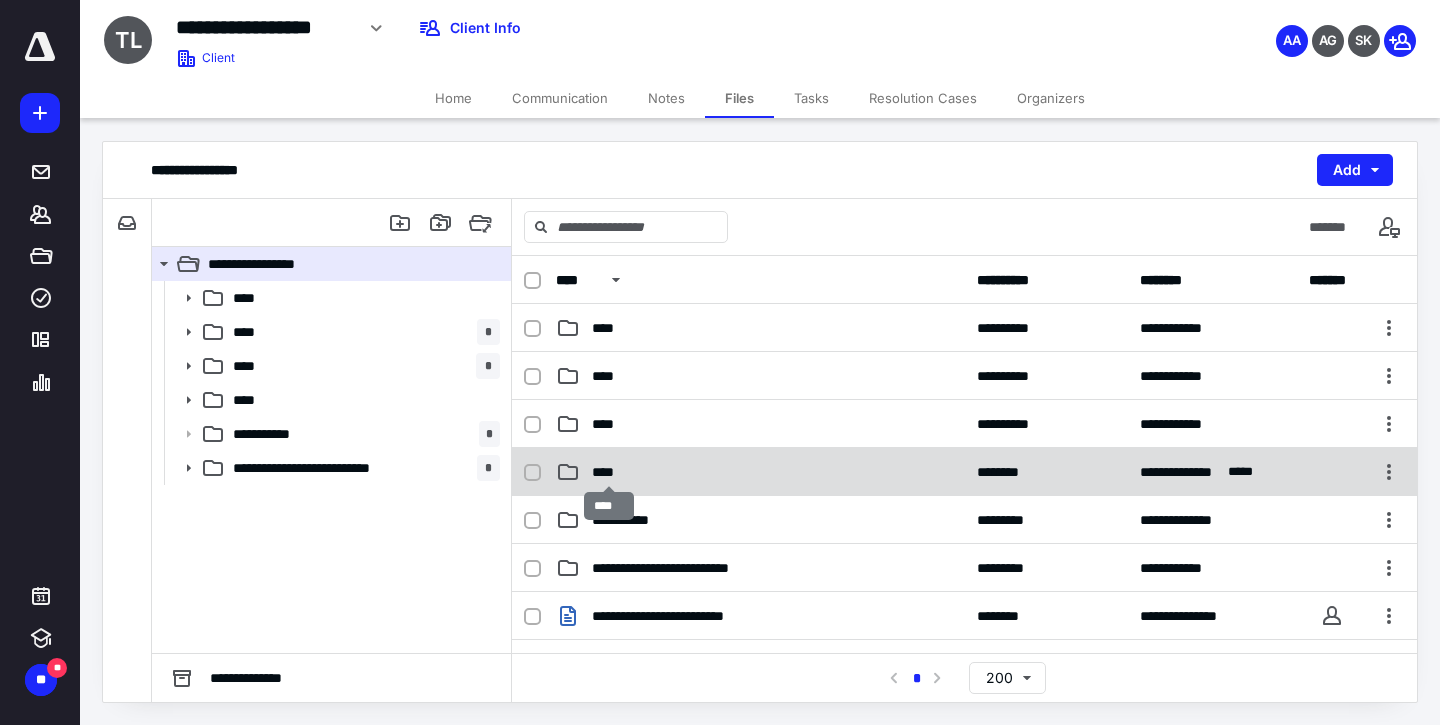 click on "****" at bounding box center (609, 472) 